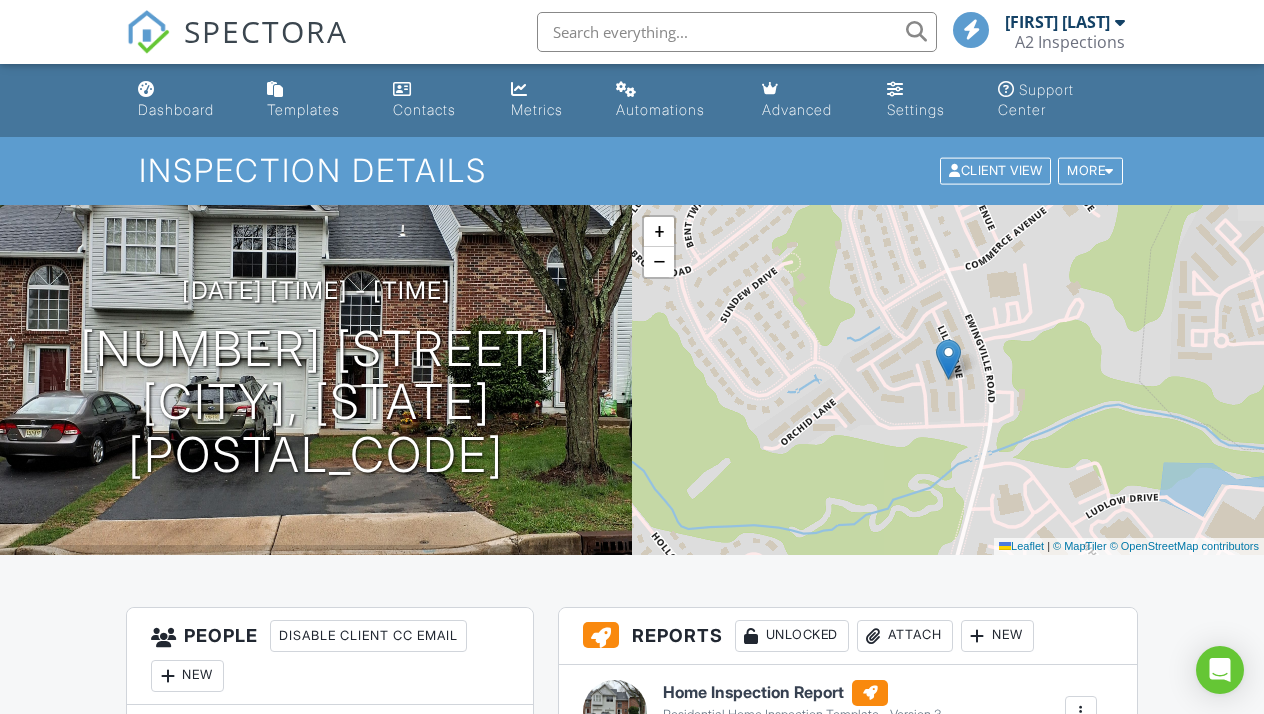 scroll, scrollTop: 289, scrollLeft: 0, axis: vertical 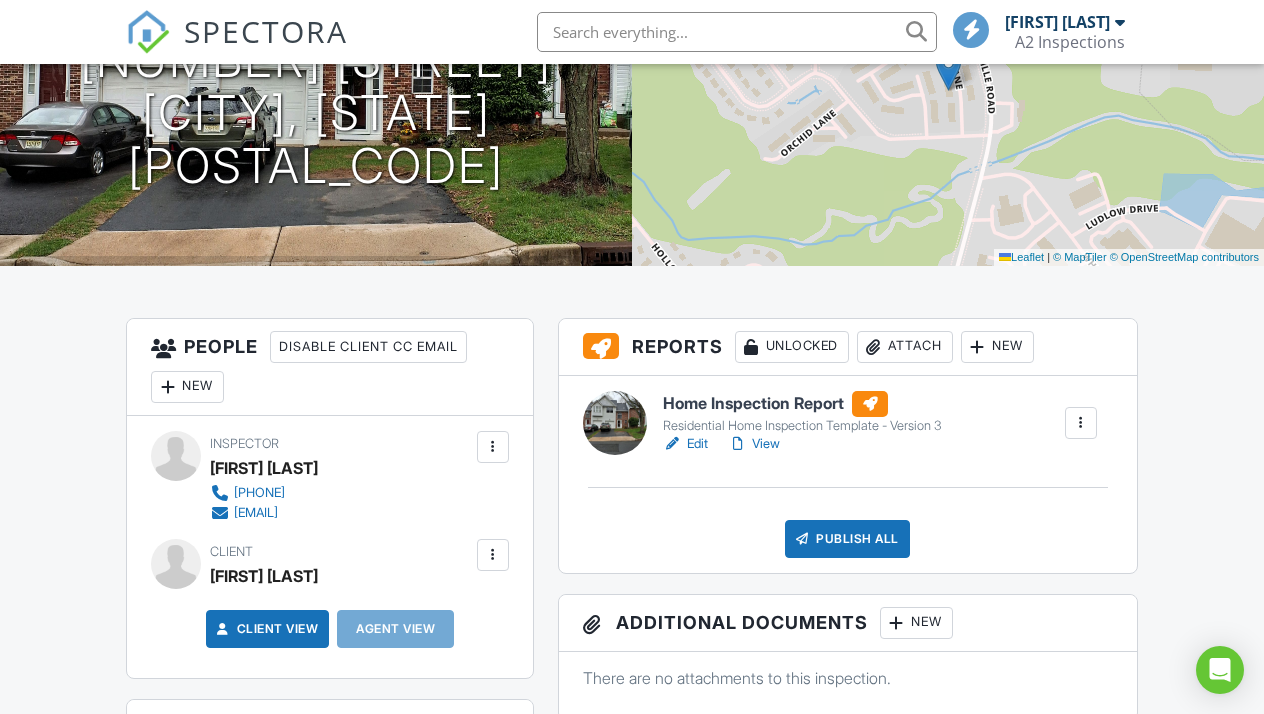 click at bounding box center [737, 32] 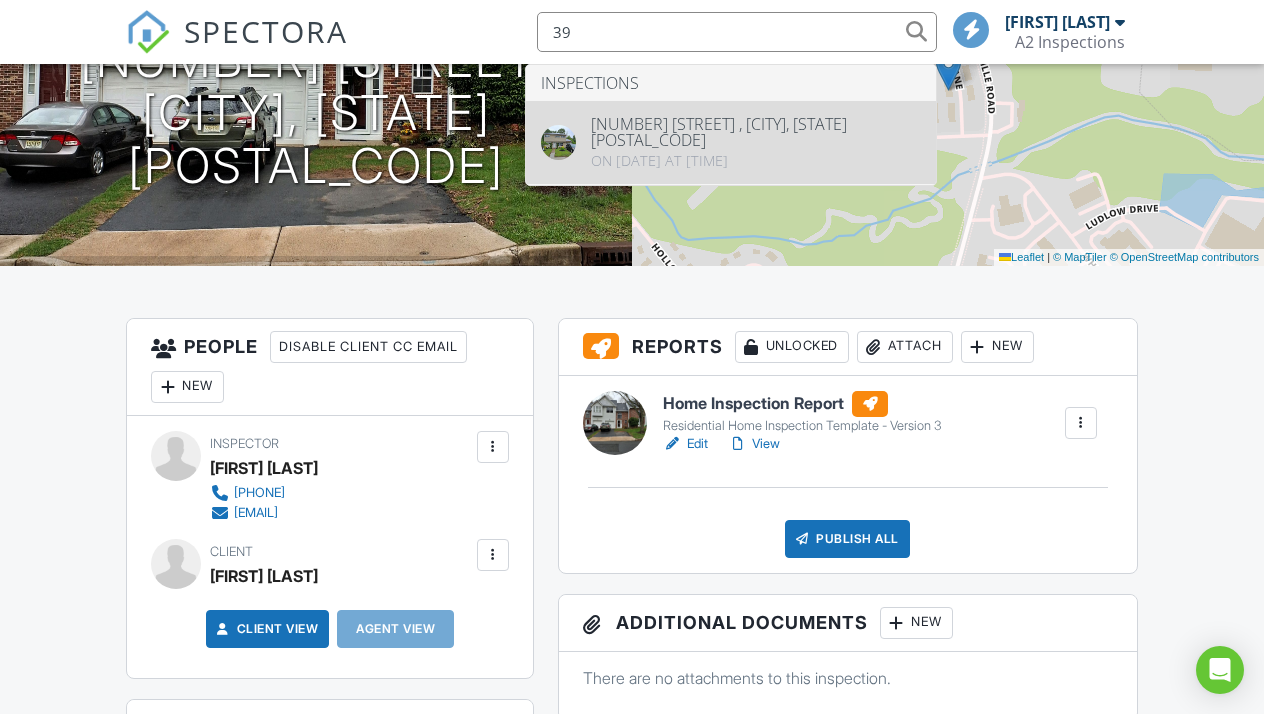 type on "39" 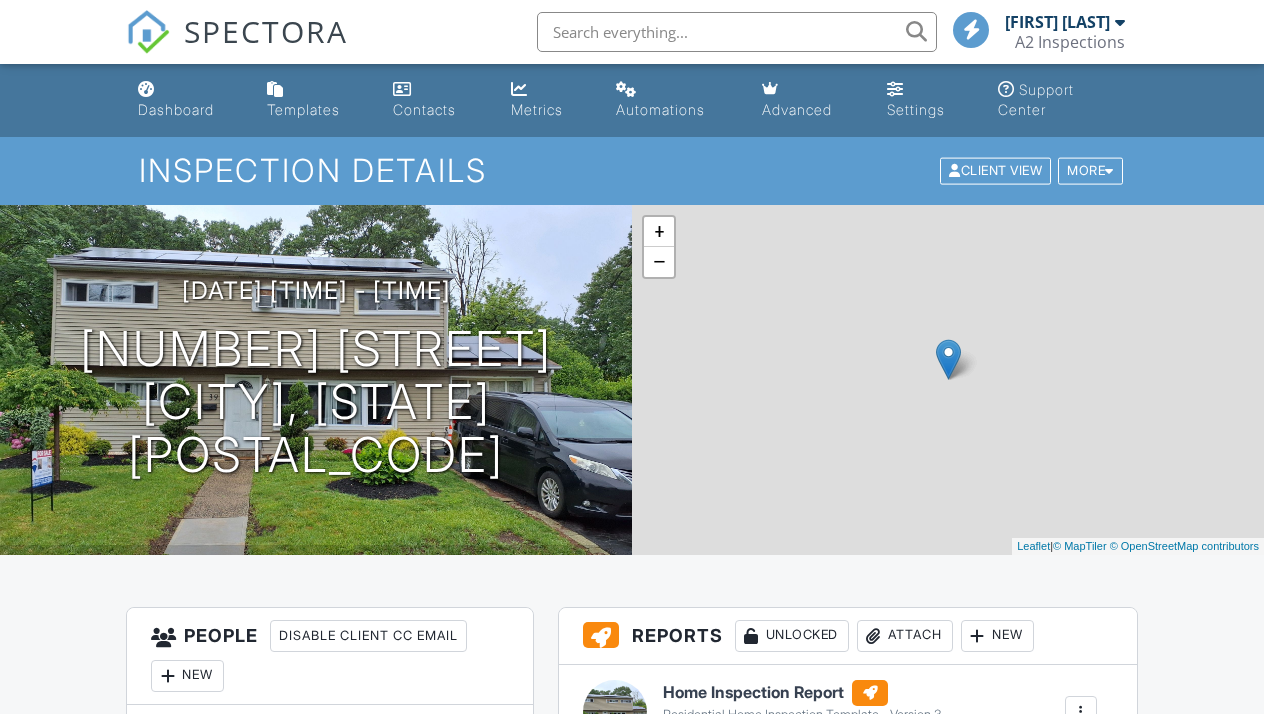 scroll, scrollTop: 0, scrollLeft: 0, axis: both 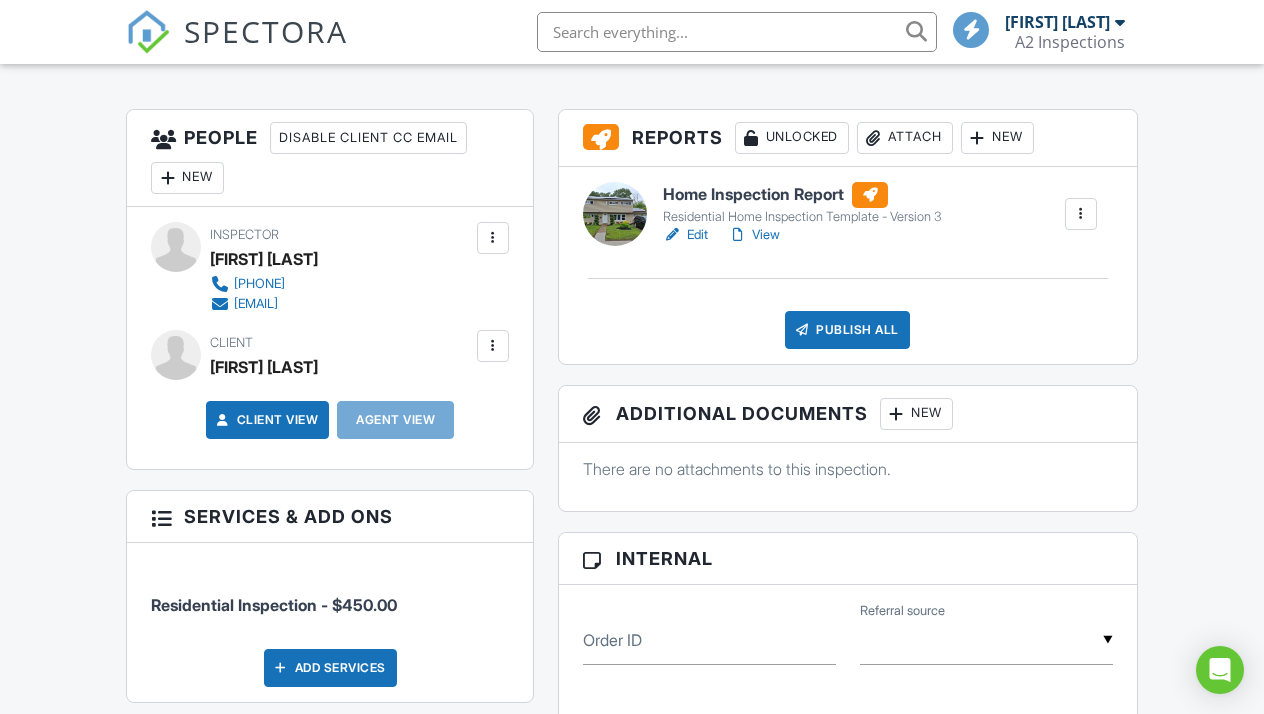 click on "Edit" at bounding box center (685, 235) 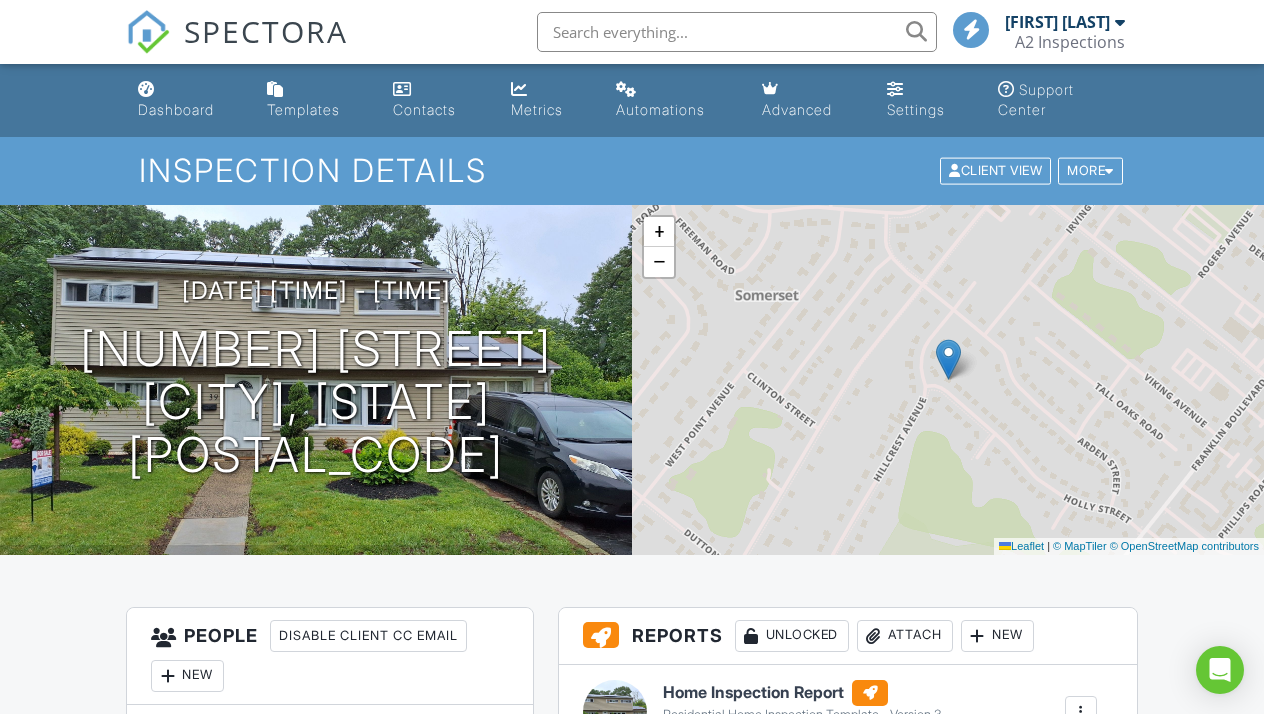 scroll, scrollTop: 169, scrollLeft: 0, axis: vertical 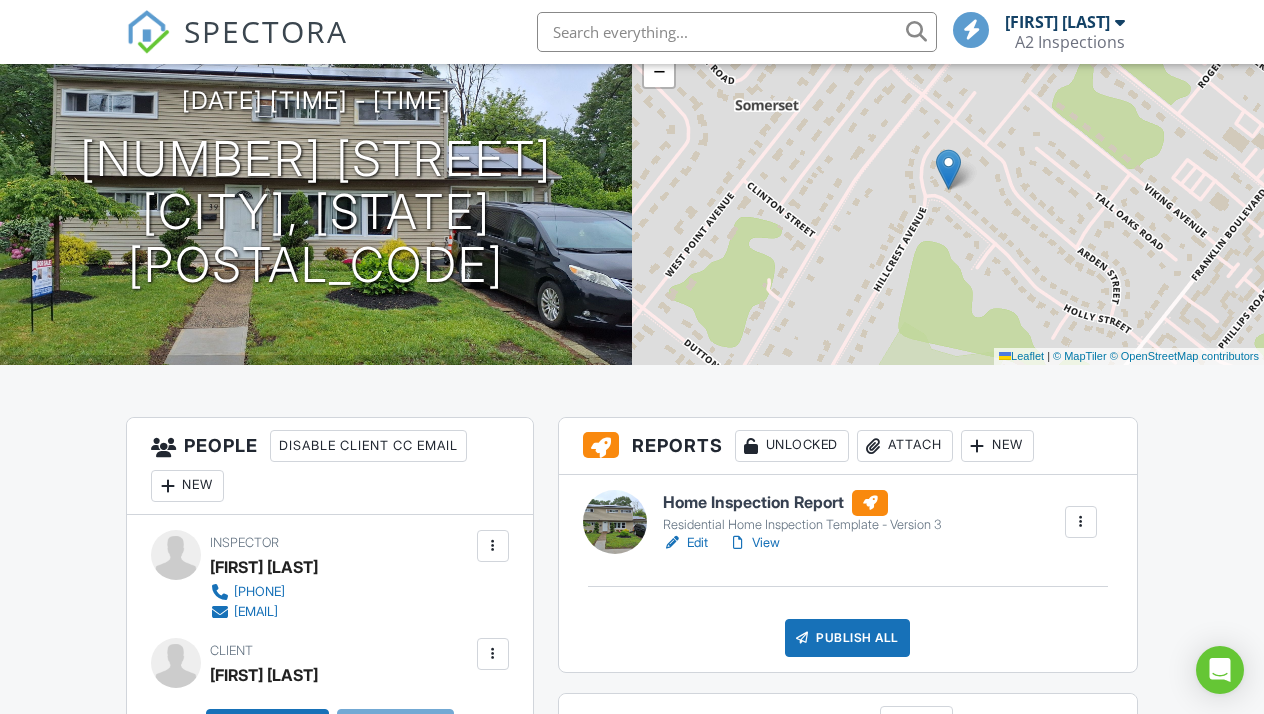 click on "View" at bounding box center (754, 543) 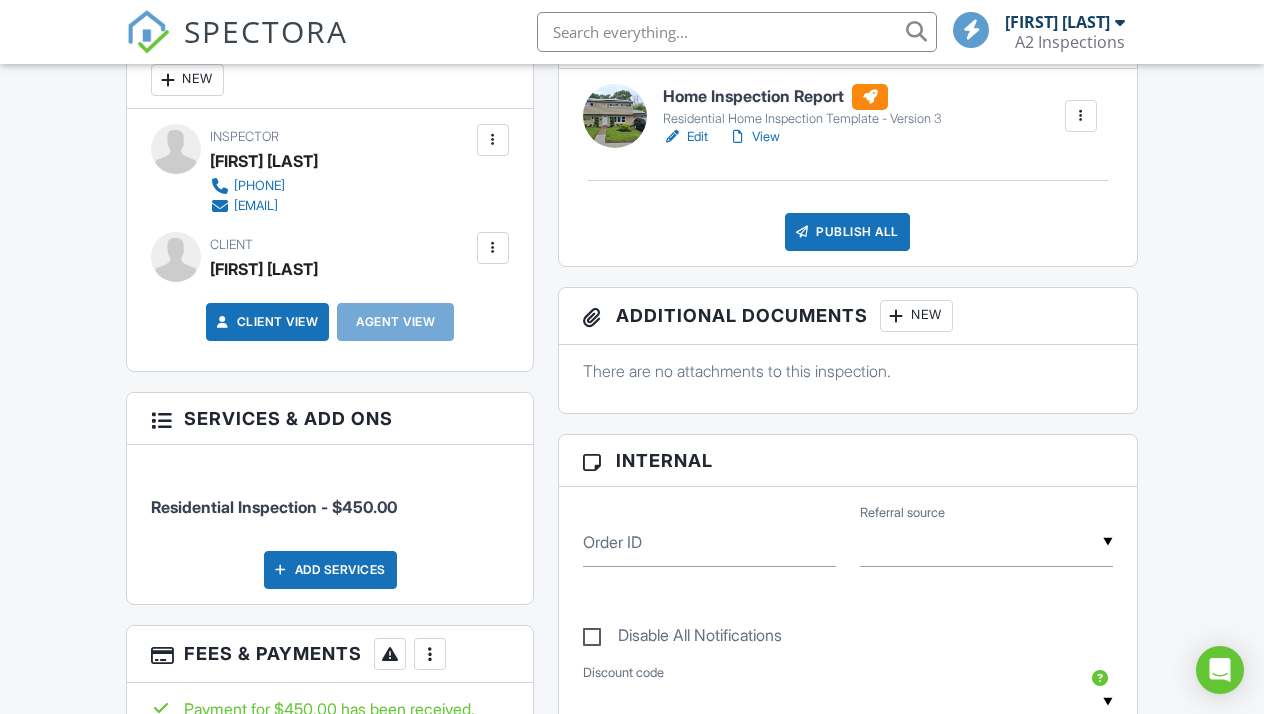 scroll, scrollTop: 714, scrollLeft: 0, axis: vertical 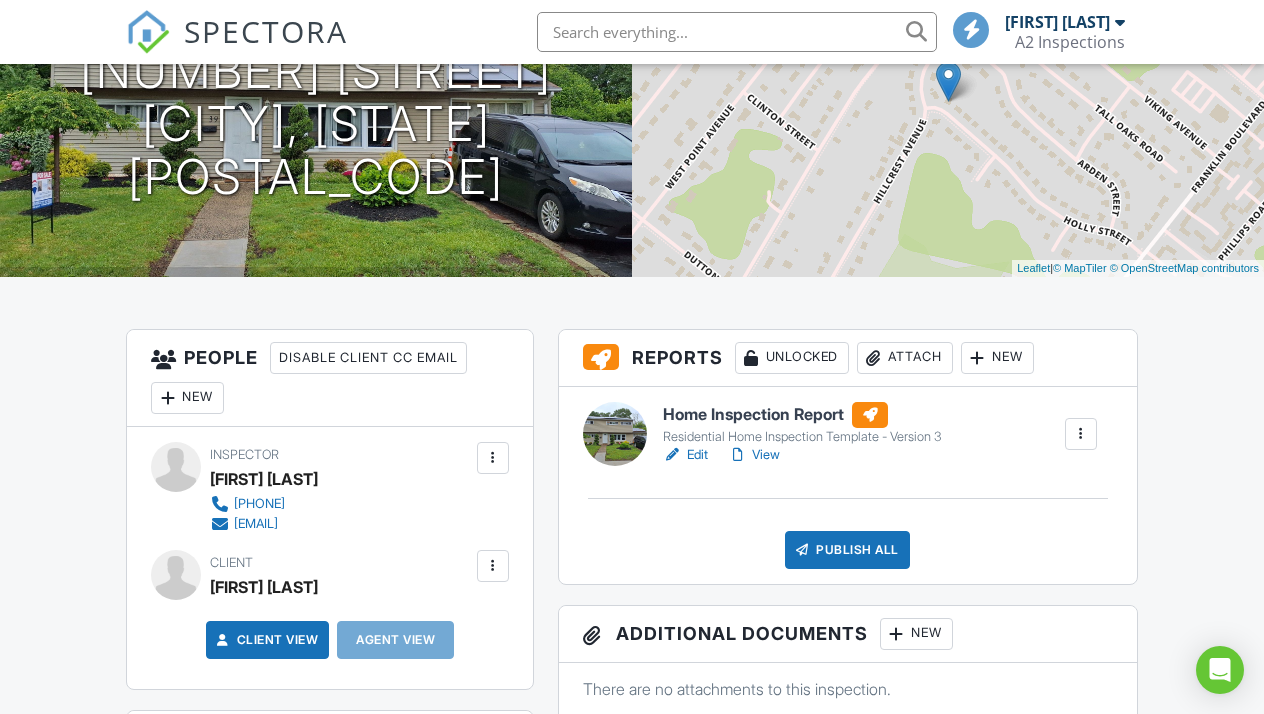 click on "View" at bounding box center (754, 455) 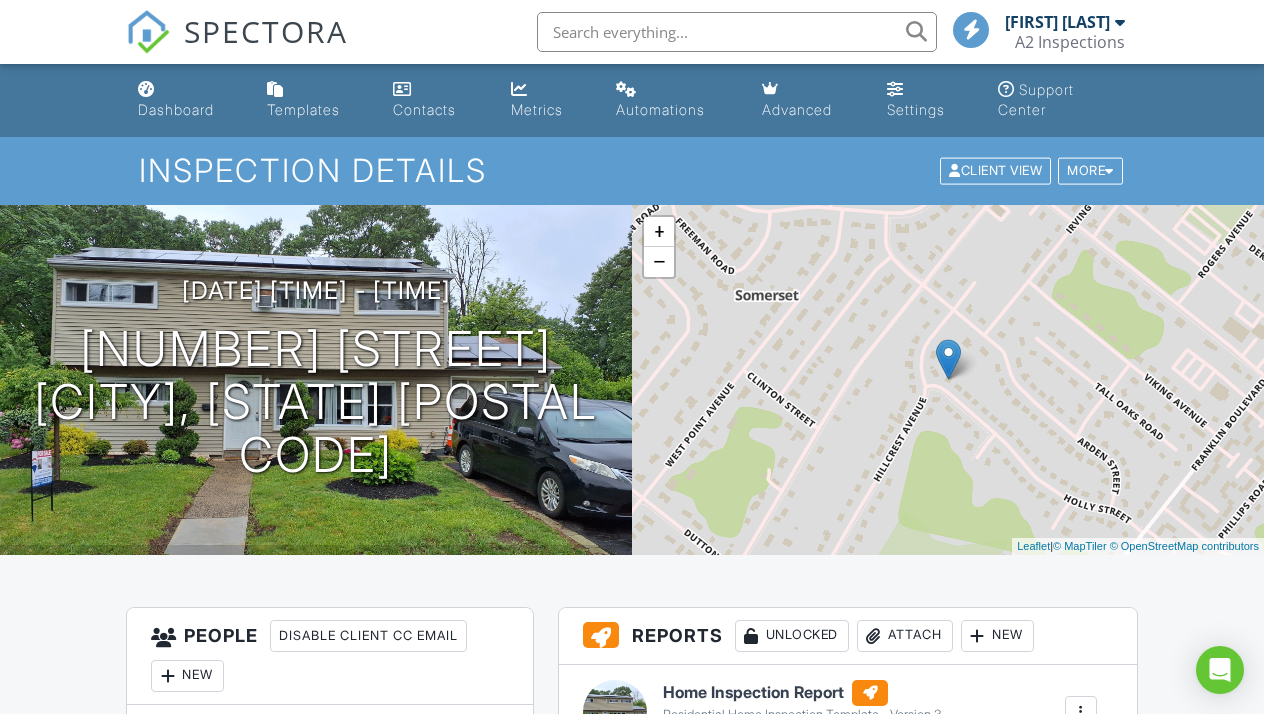 scroll, scrollTop: 25, scrollLeft: 0, axis: vertical 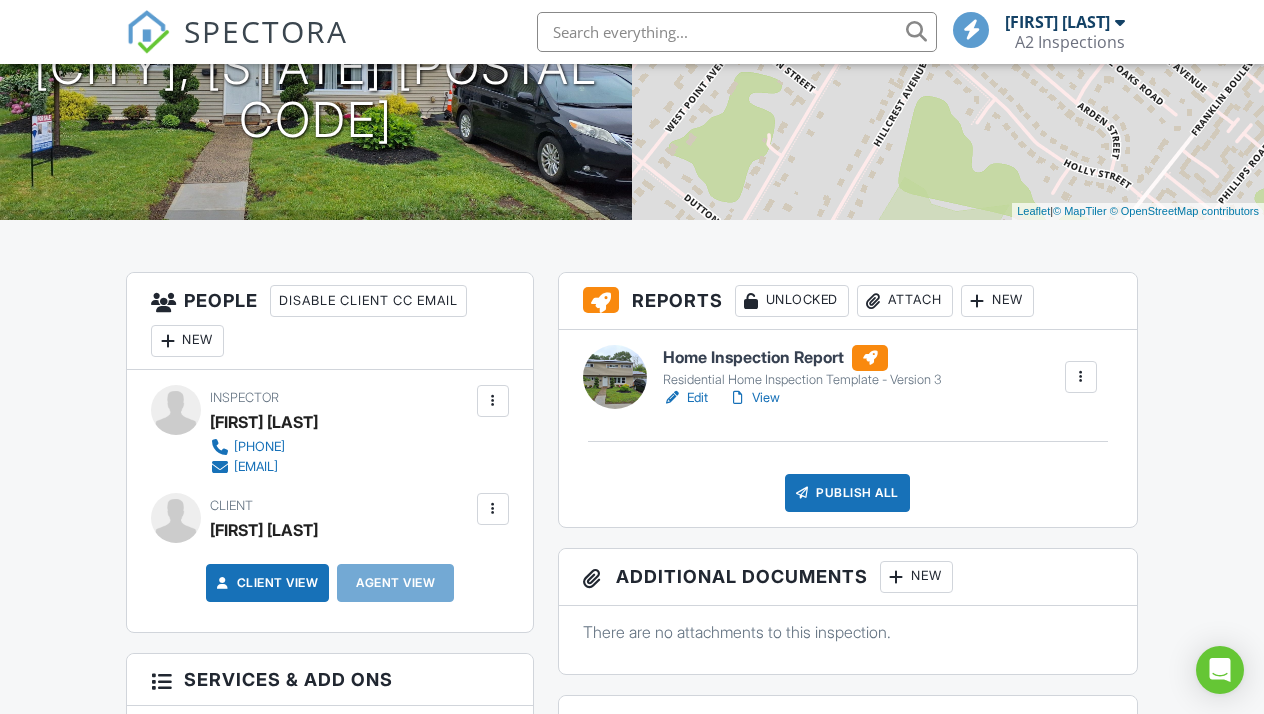click on "View" at bounding box center (754, 398) 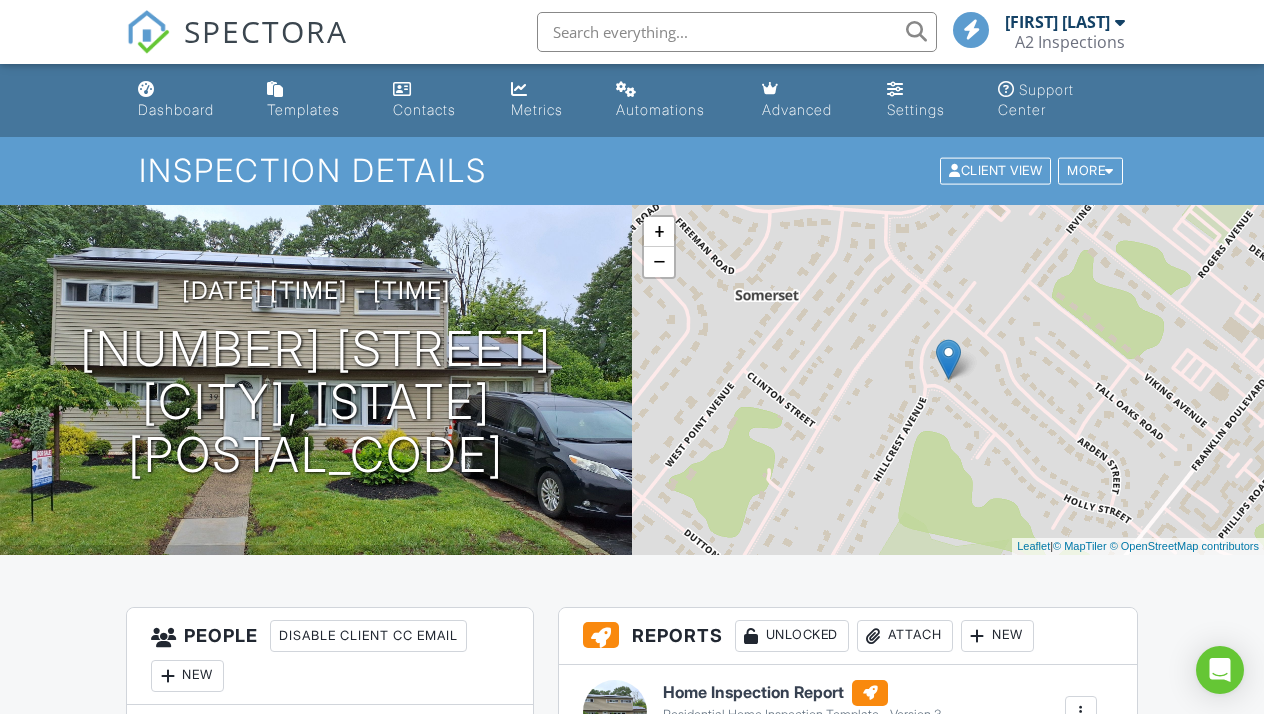 scroll, scrollTop: 0, scrollLeft: 0, axis: both 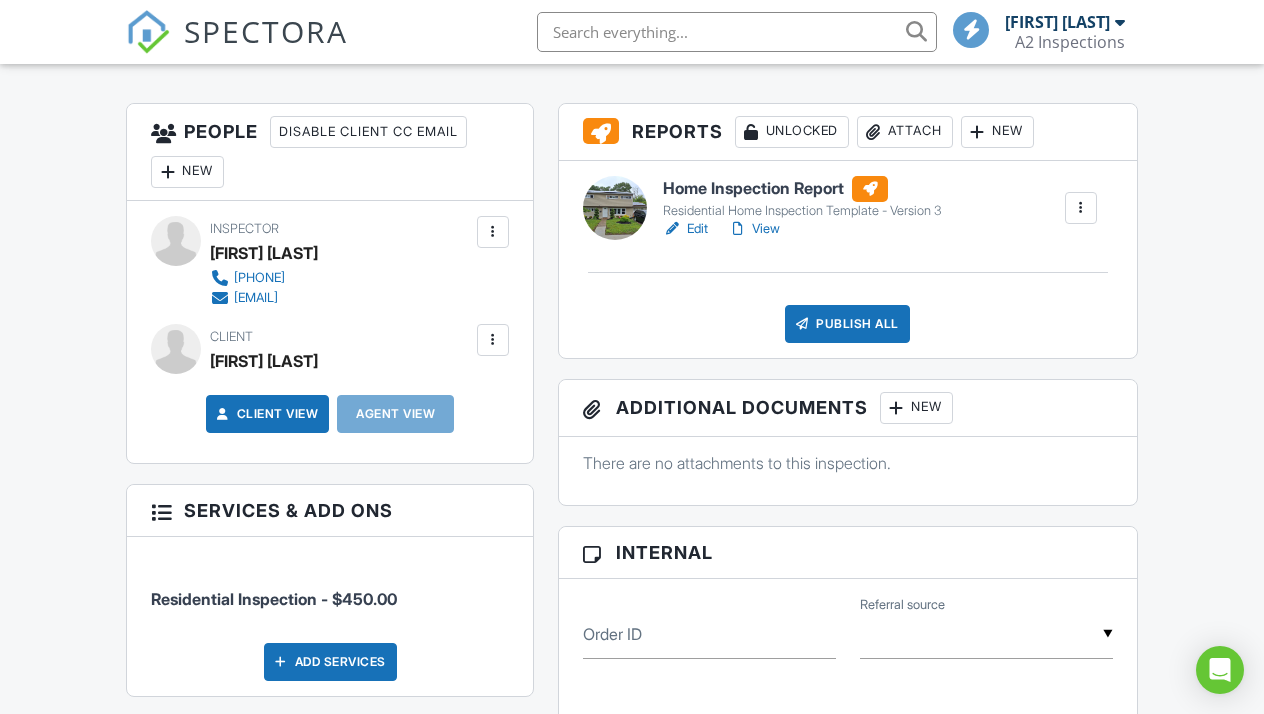 click on "View" at bounding box center [754, 229] 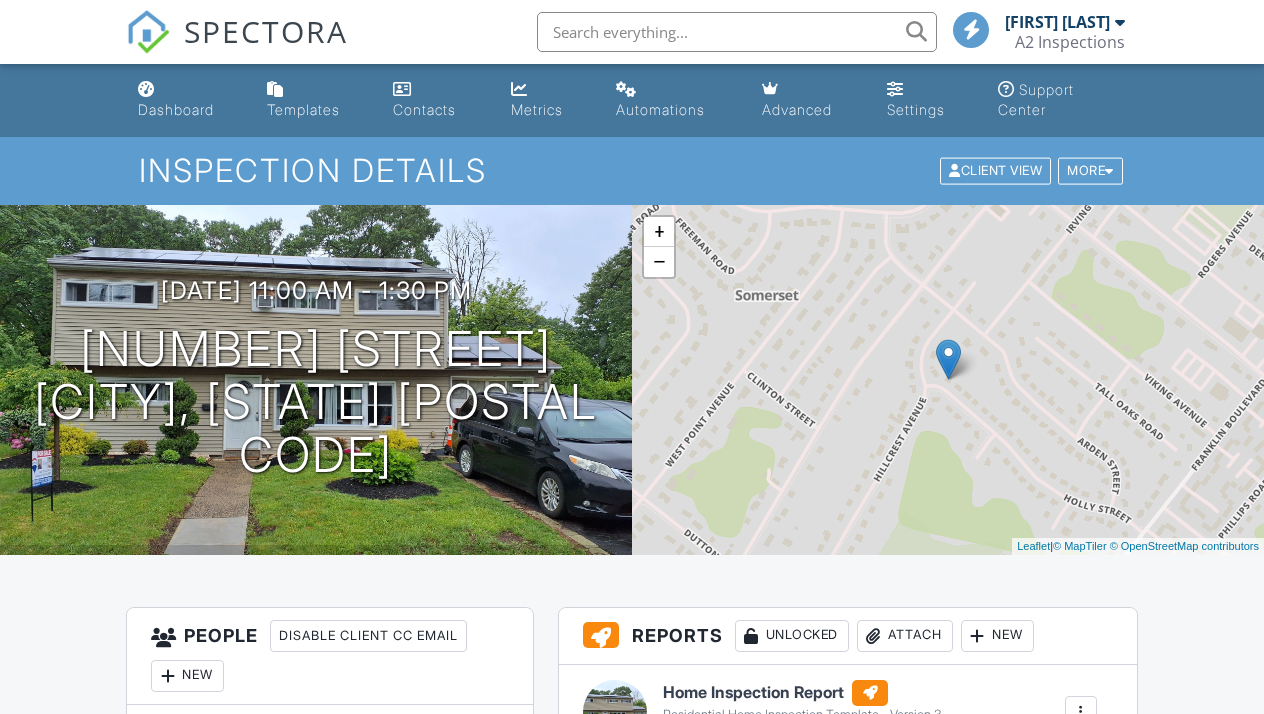 scroll, scrollTop: 0, scrollLeft: 0, axis: both 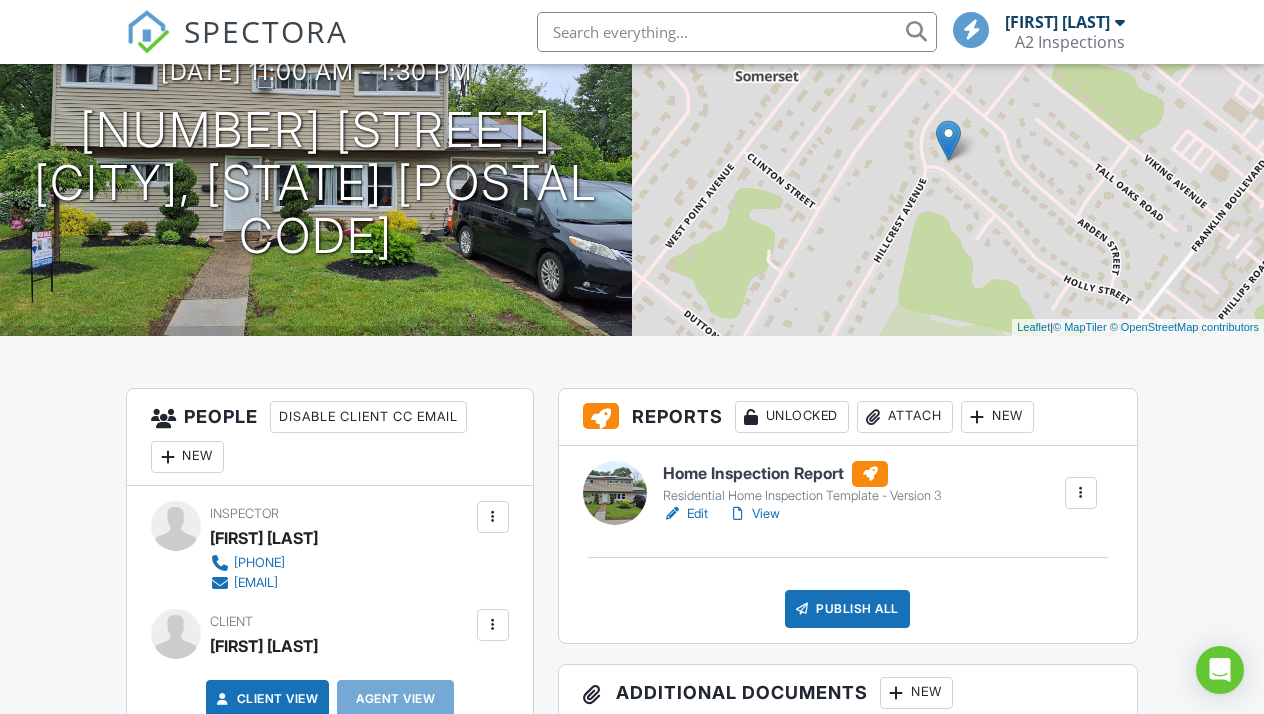 click on "Edit" at bounding box center [685, 514] 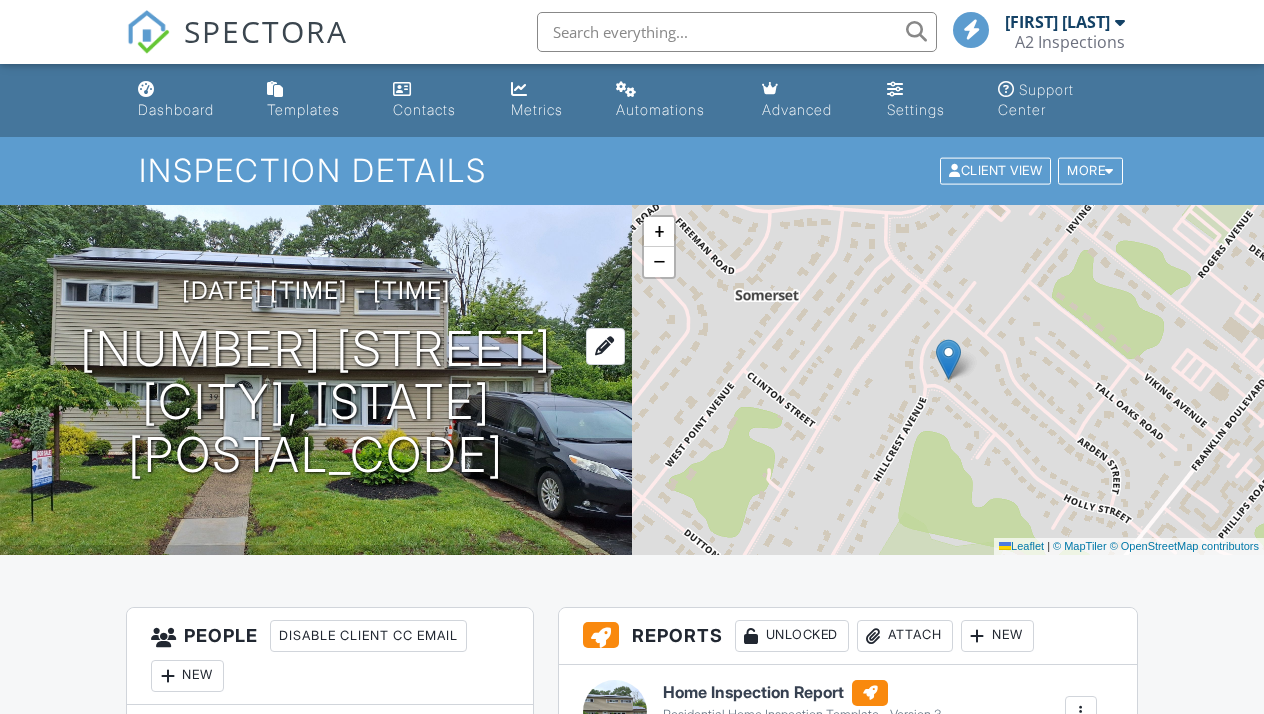 scroll, scrollTop: 0, scrollLeft: 0, axis: both 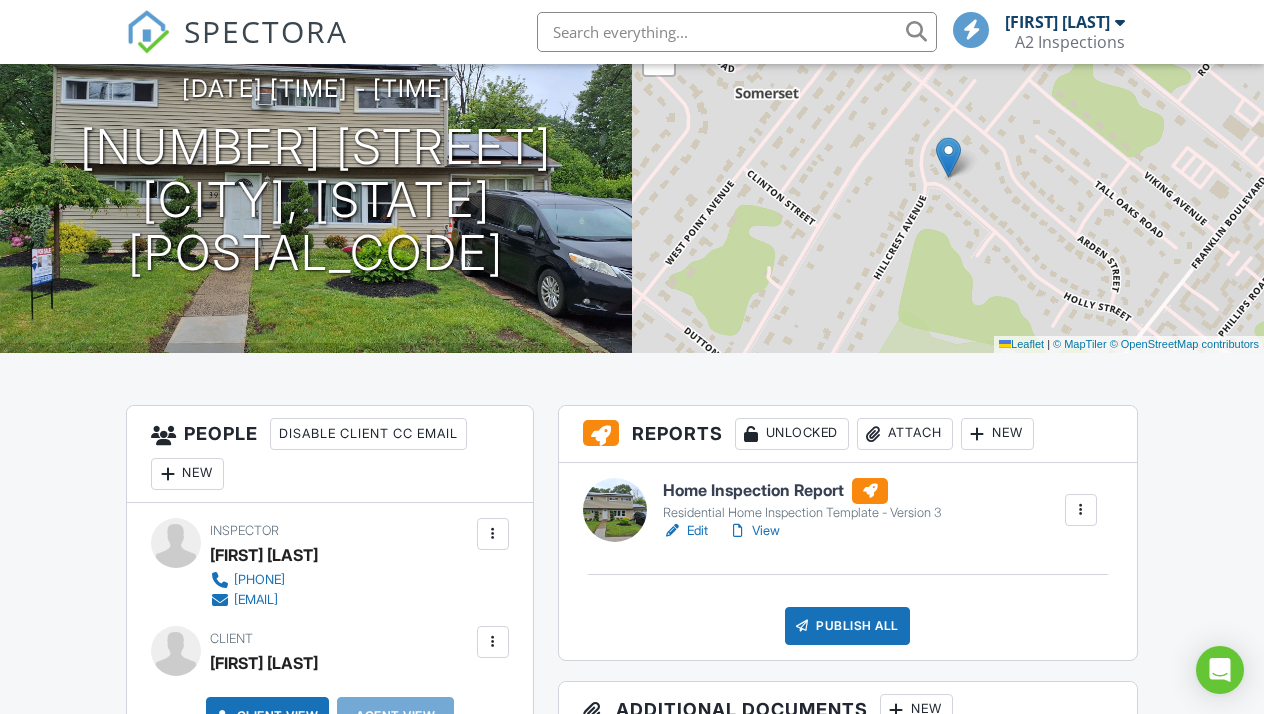 click on "View" at bounding box center (754, 531) 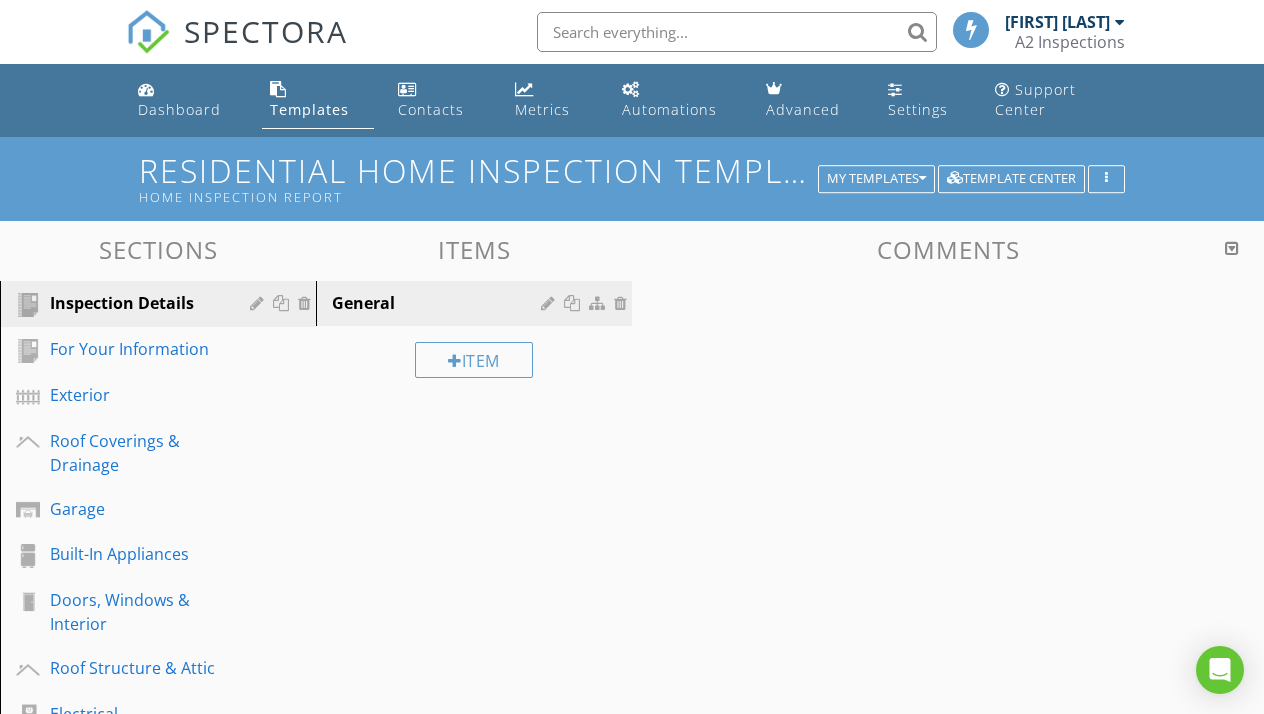 scroll, scrollTop: 0, scrollLeft: 0, axis: both 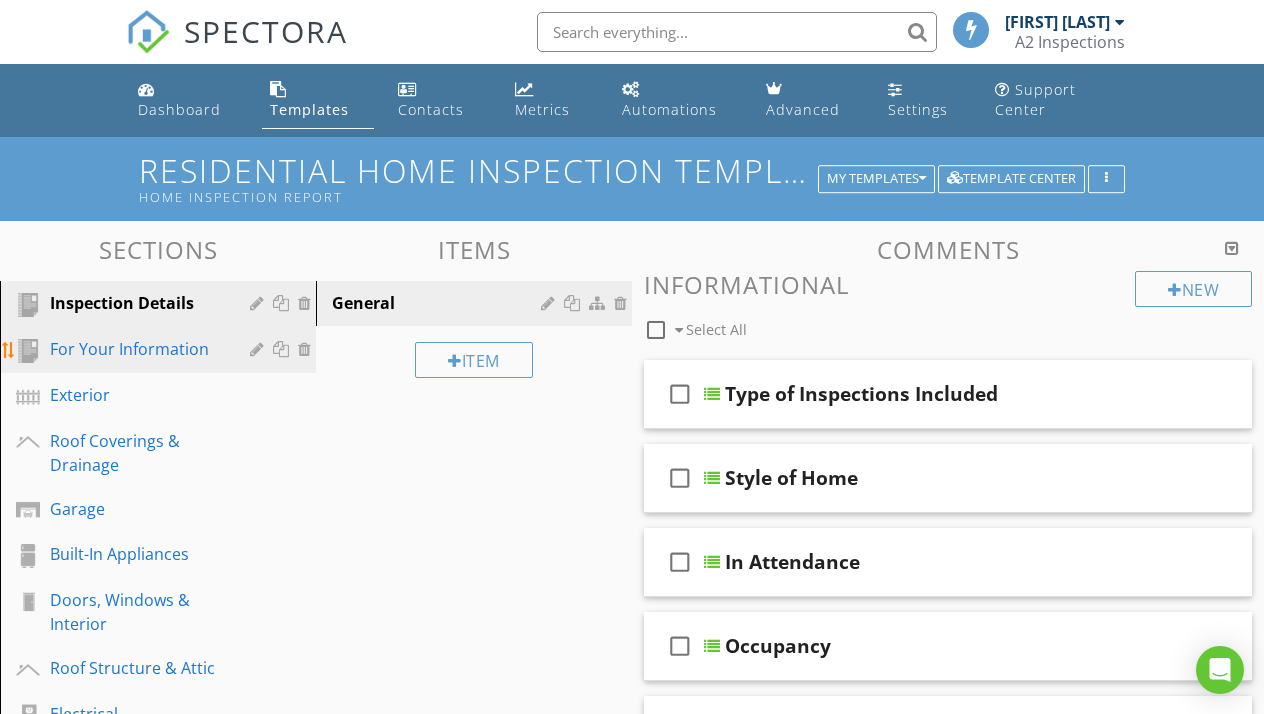 click on "For Your Information" at bounding box center [135, 349] 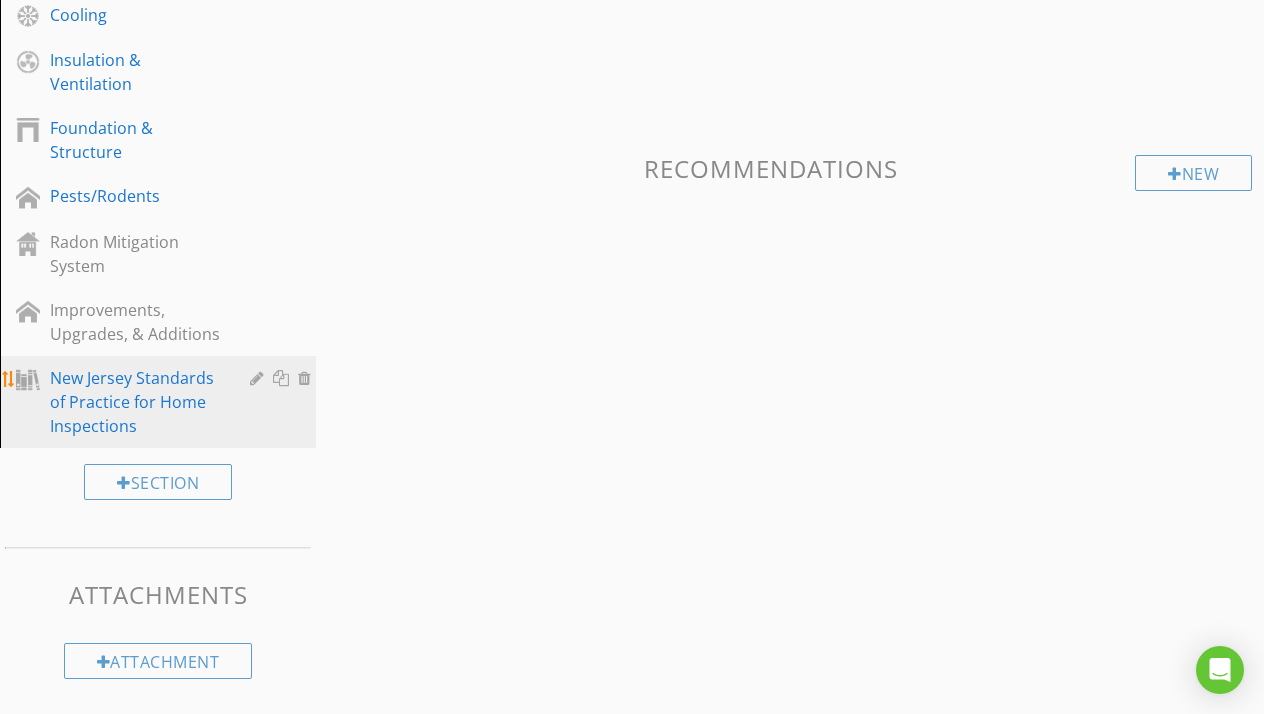 scroll, scrollTop: 881, scrollLeft: 0, axis: vertical 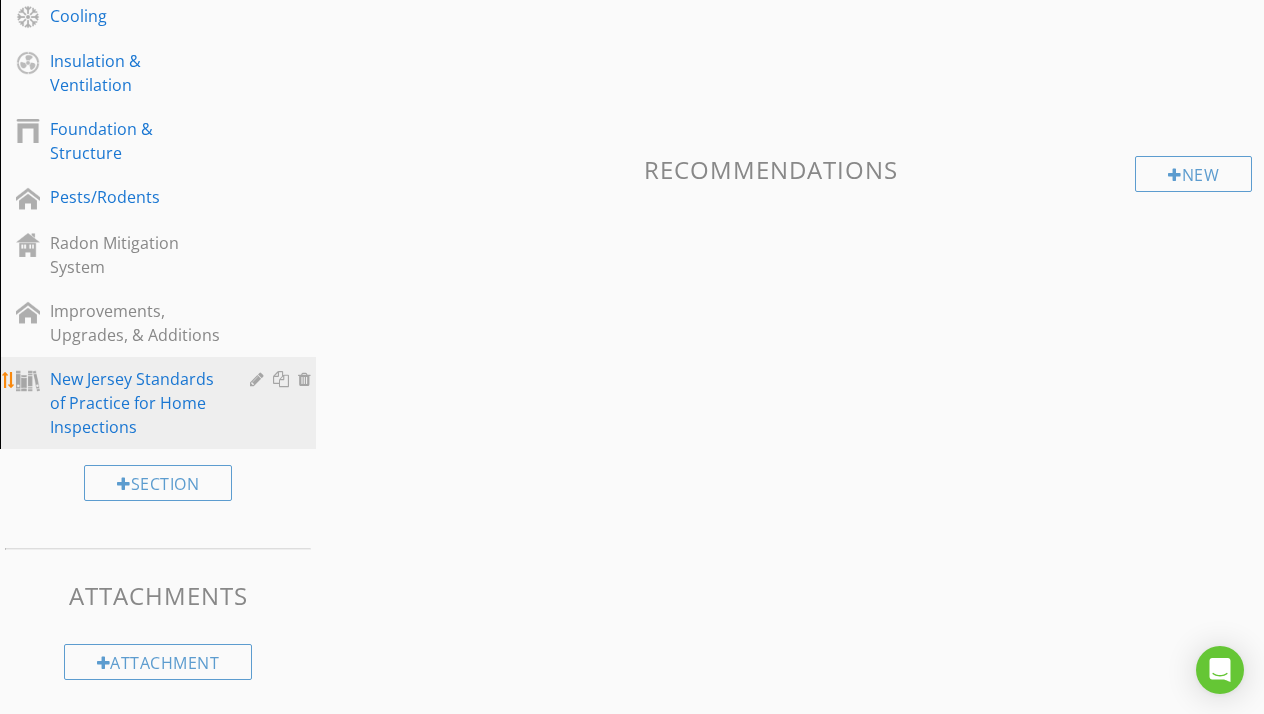 click on "New Jersey Standards of Practice for Home Inspections" at bounding box center [135, 403] 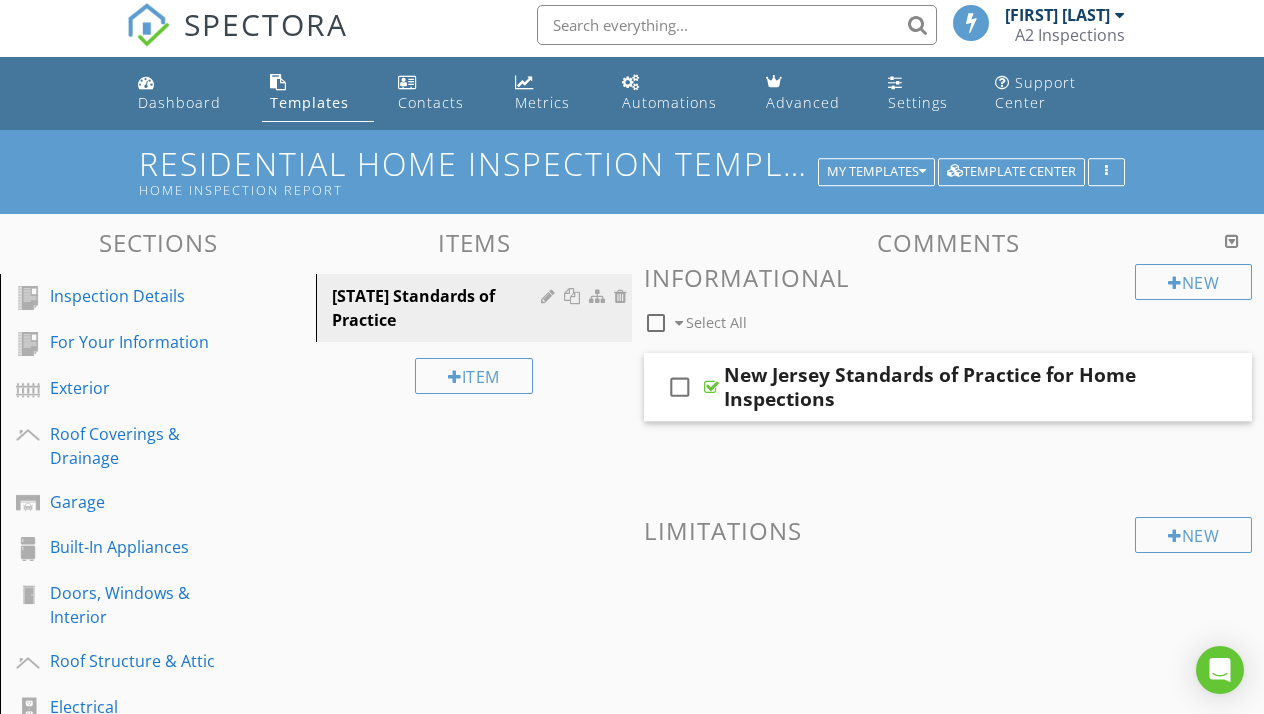 scroll, scrollTop: 6, scrollLeft: 0, axis: vertical 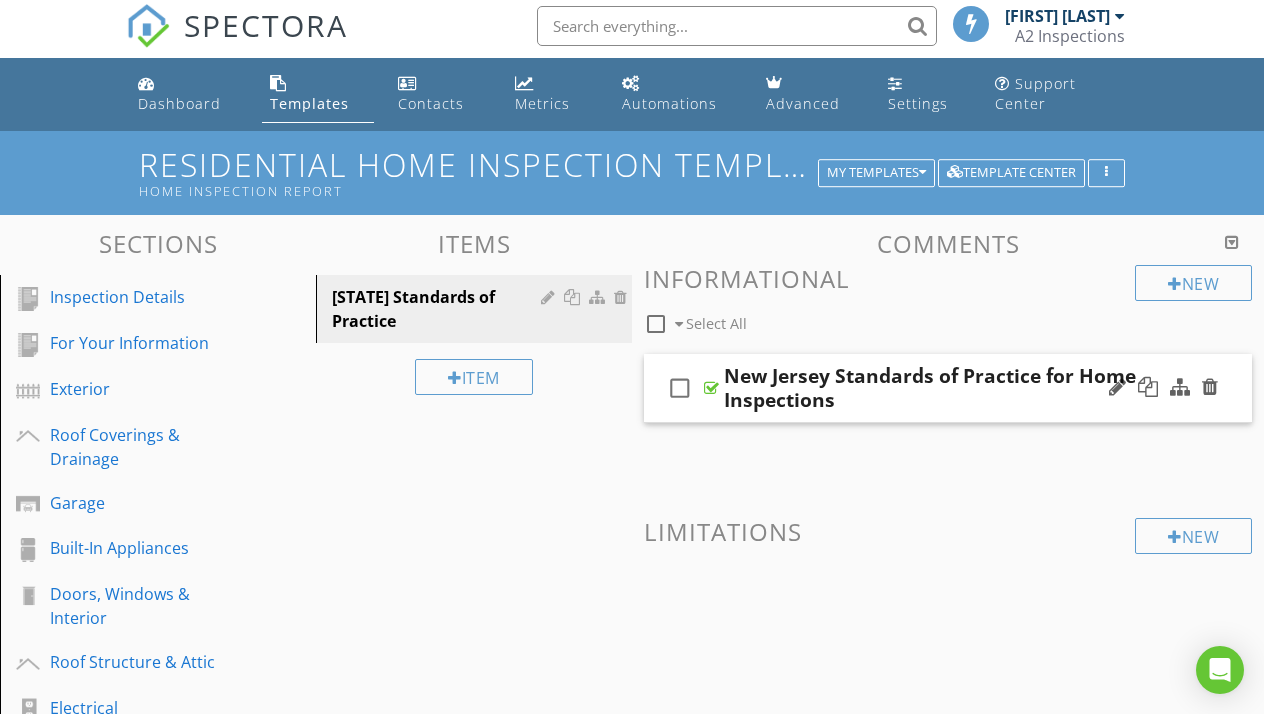 click on "check_box_outline_blank" at bounding box center [680, 388] 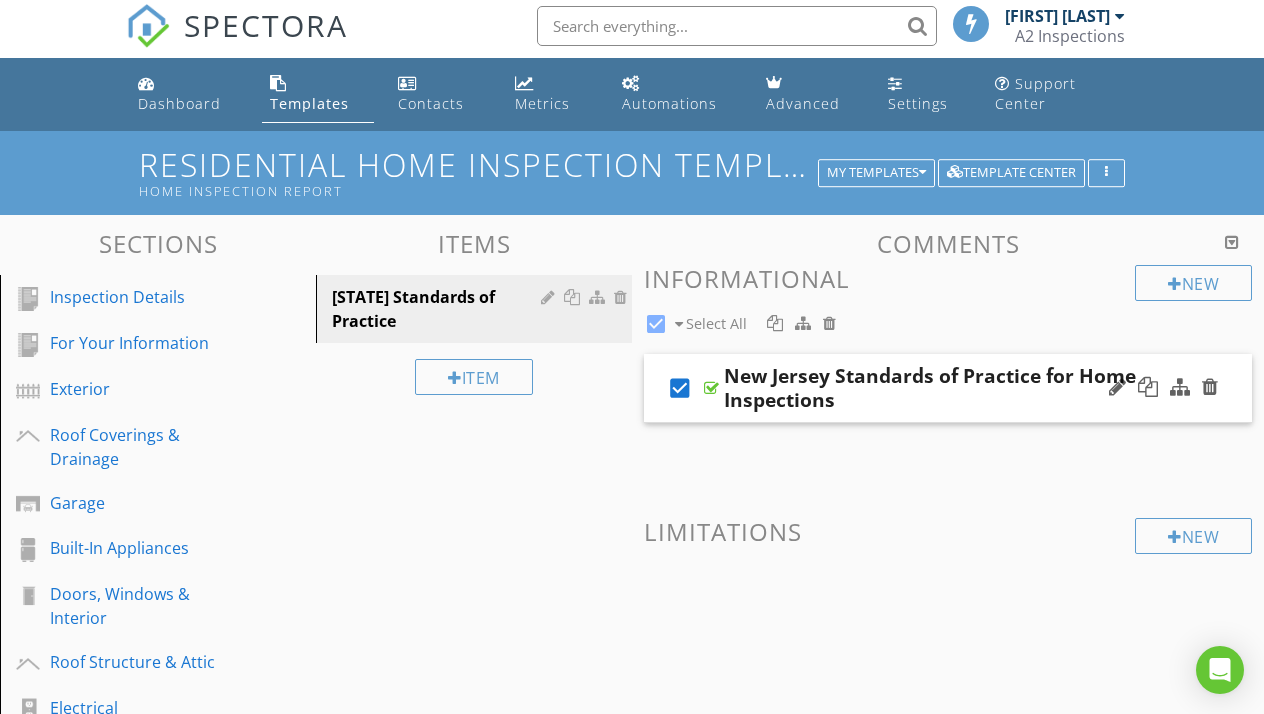 click on "check_box" at bounding box center [680, 388] 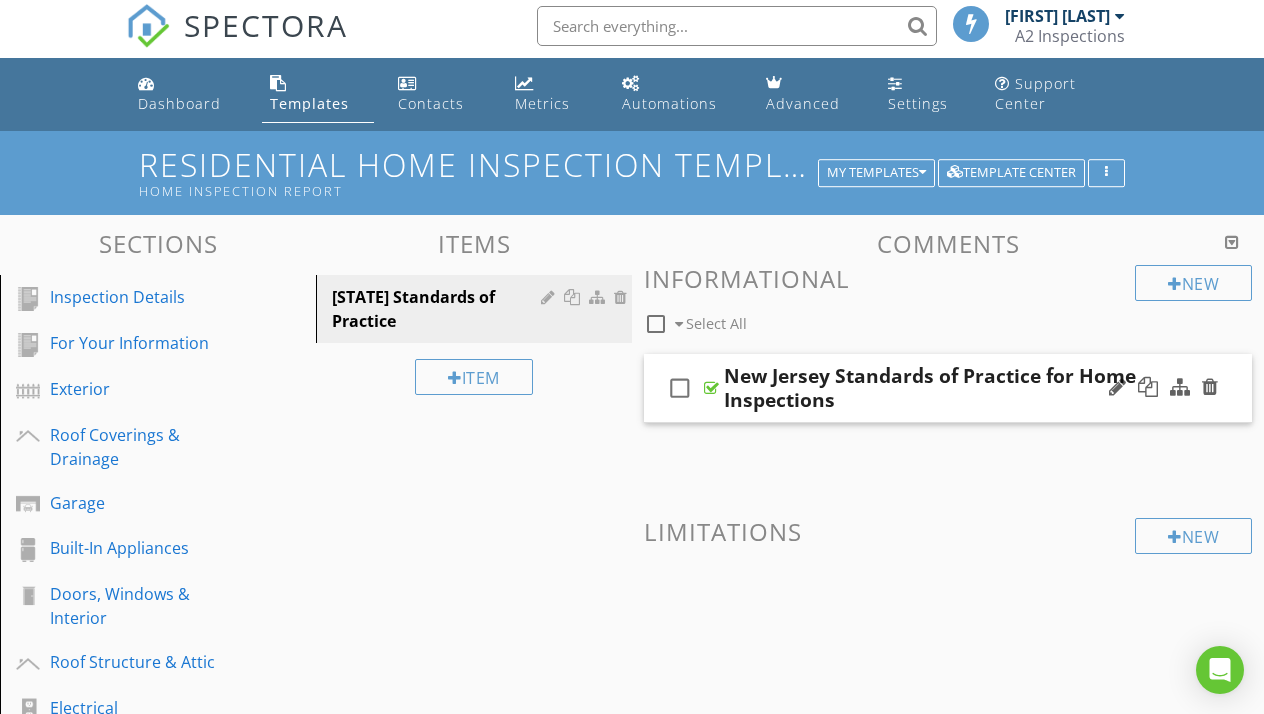 click on "check_box_outline_blank" at bounding box center [680, 388] 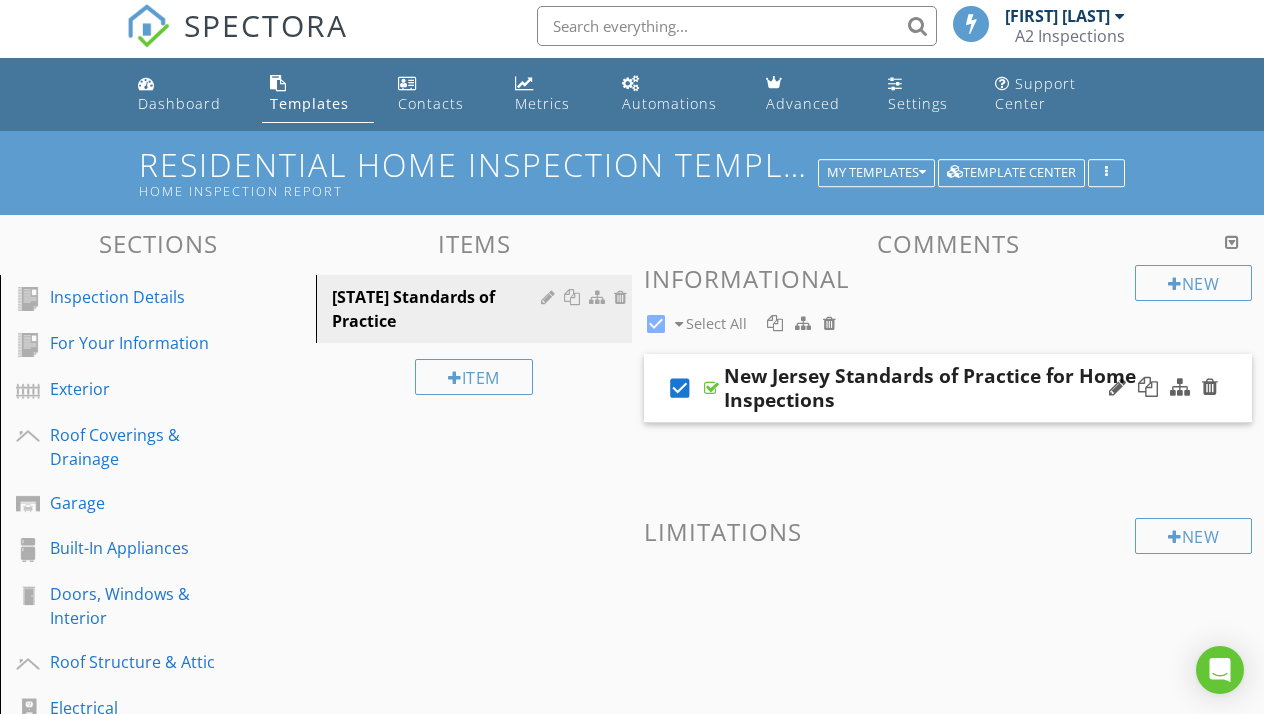 click on "New Jersey Standards of Practice for Home Inspections" at bounding box center [937, 388] 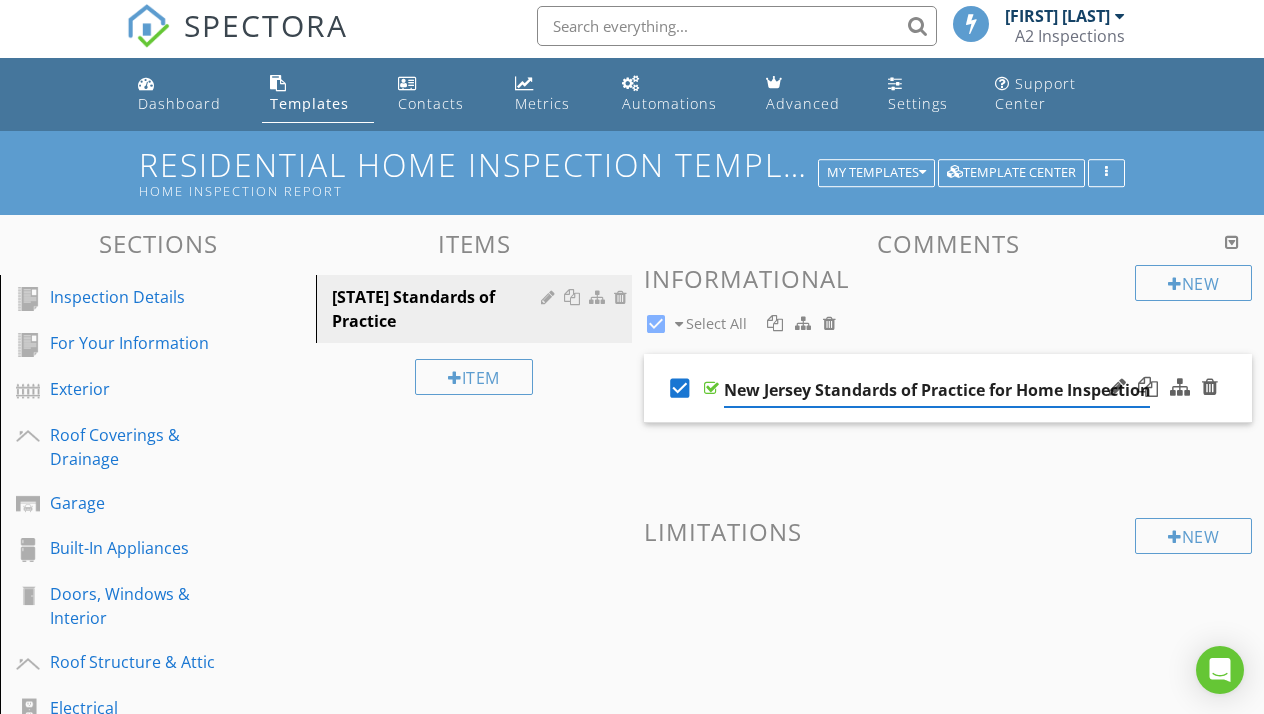 click on "New
Informational   check_box     Select All             check_box       New Jersey Standards of Practice for Home Inspections
New
Limitations" at bounding box center [948, 463] 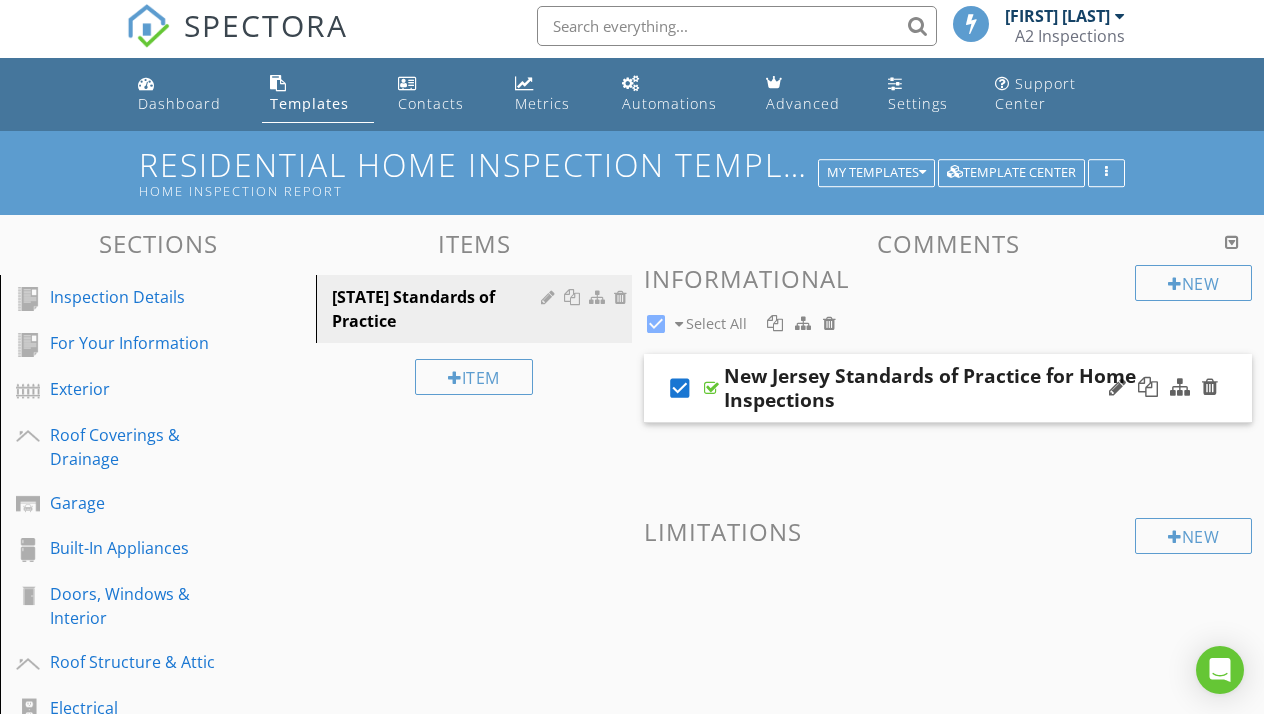 click at bounding box center (711, 388) 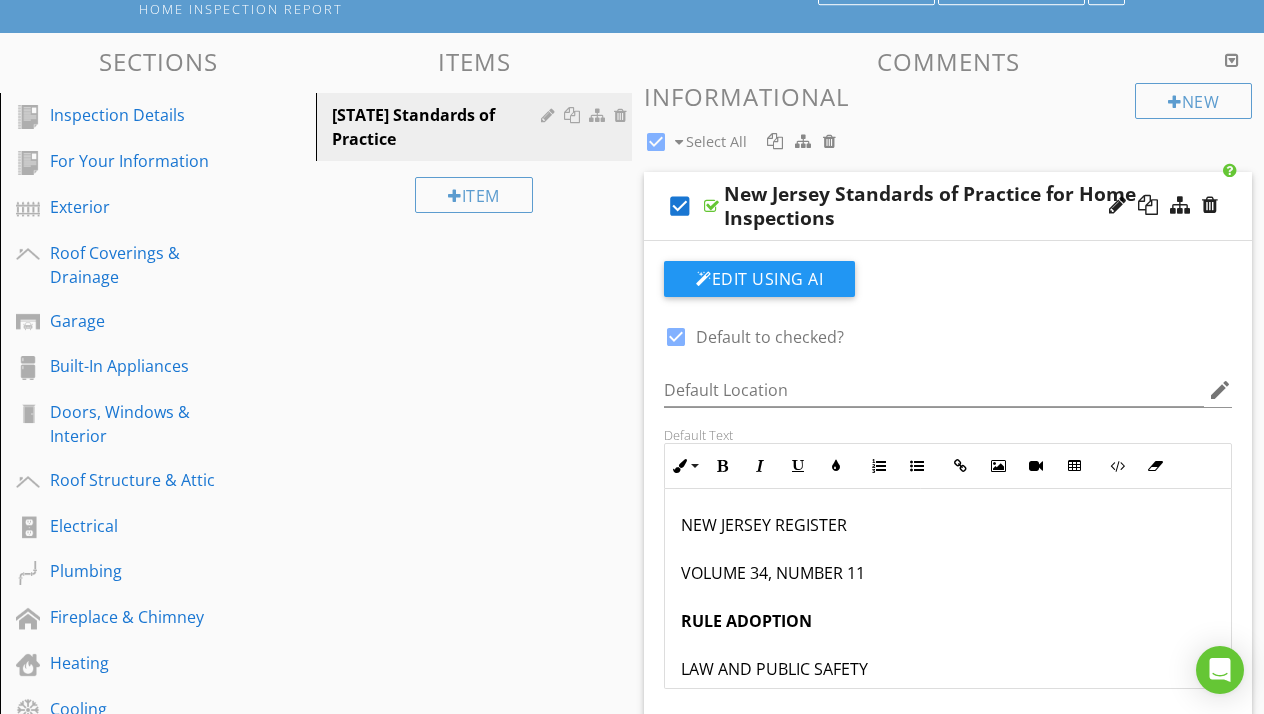 scroll, scrollTop: 198, scrollLeft: 0, axis: vertical 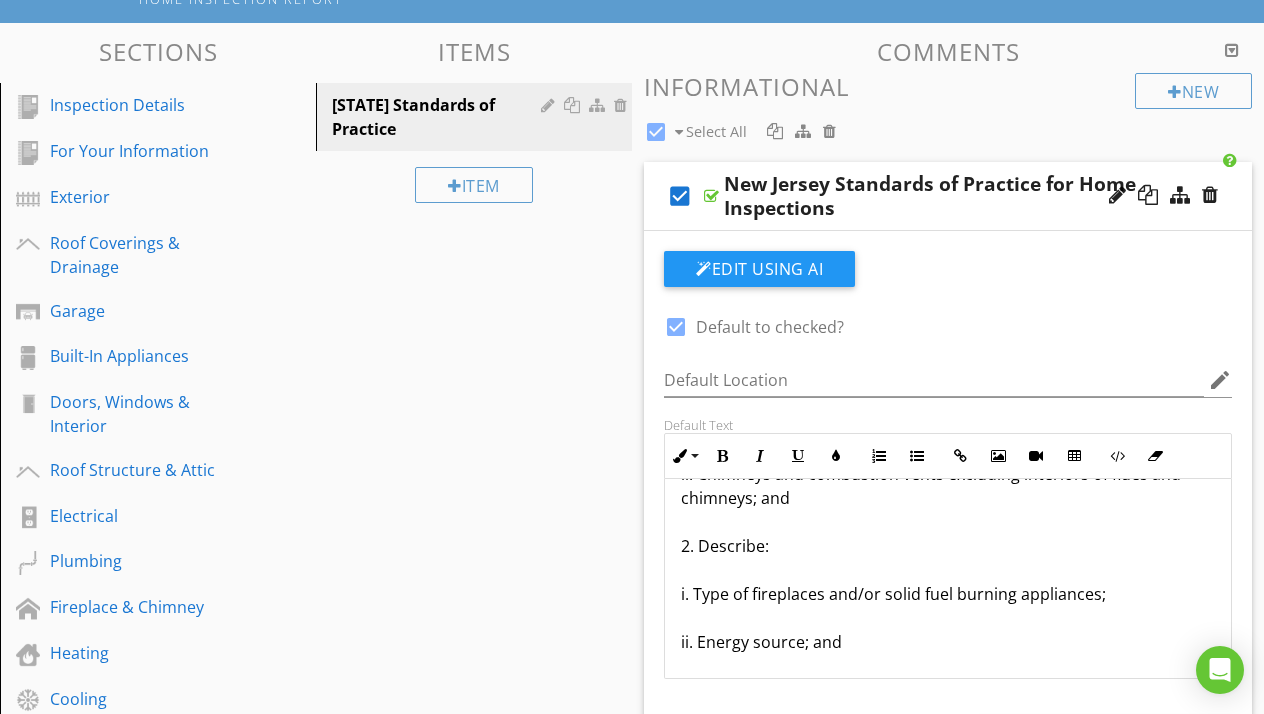 click on "Sections
Inspection Details           For Your Information           Exterior           Roof Coverings & Drainage           Garage           Built-In Appliances           Doors, Windows & Interior           Roof Structure & Attic           Electrical           Plumbing           Fireplace & Chimney           Heating            Cooling           Insulation & Ventilation           Foundation & Structure           Pests/Rodents           Radon Mitigation System           Improvements, Upgrades, & Additions           New Jersey Standards of Practice for Home Inspections
Section
Attachments
Attachment
Items
NJ Standards of Practice
Item
Comments
New
Informational   check_box     Select All             check_box
New Jersey Standards of Practice for Home Inspections" at bounding box center (632, 700) 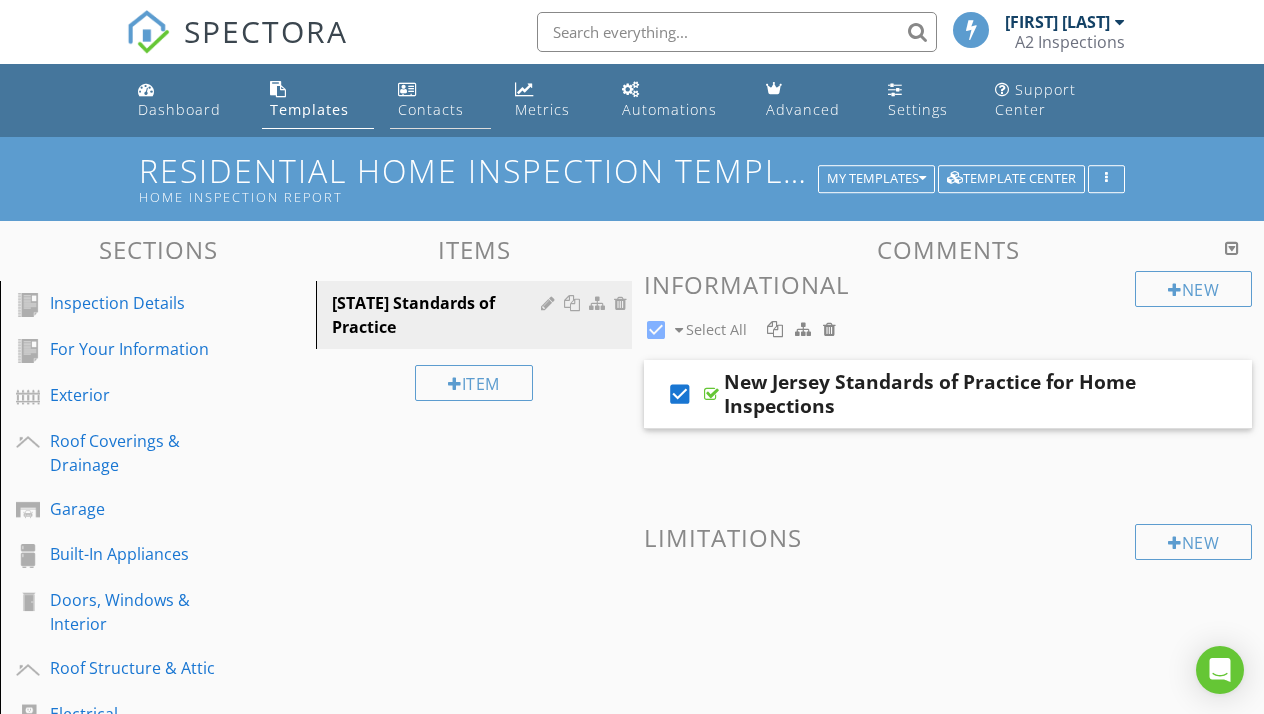scroll, scrollTop: 0, scrollLeft: 0, axis: both 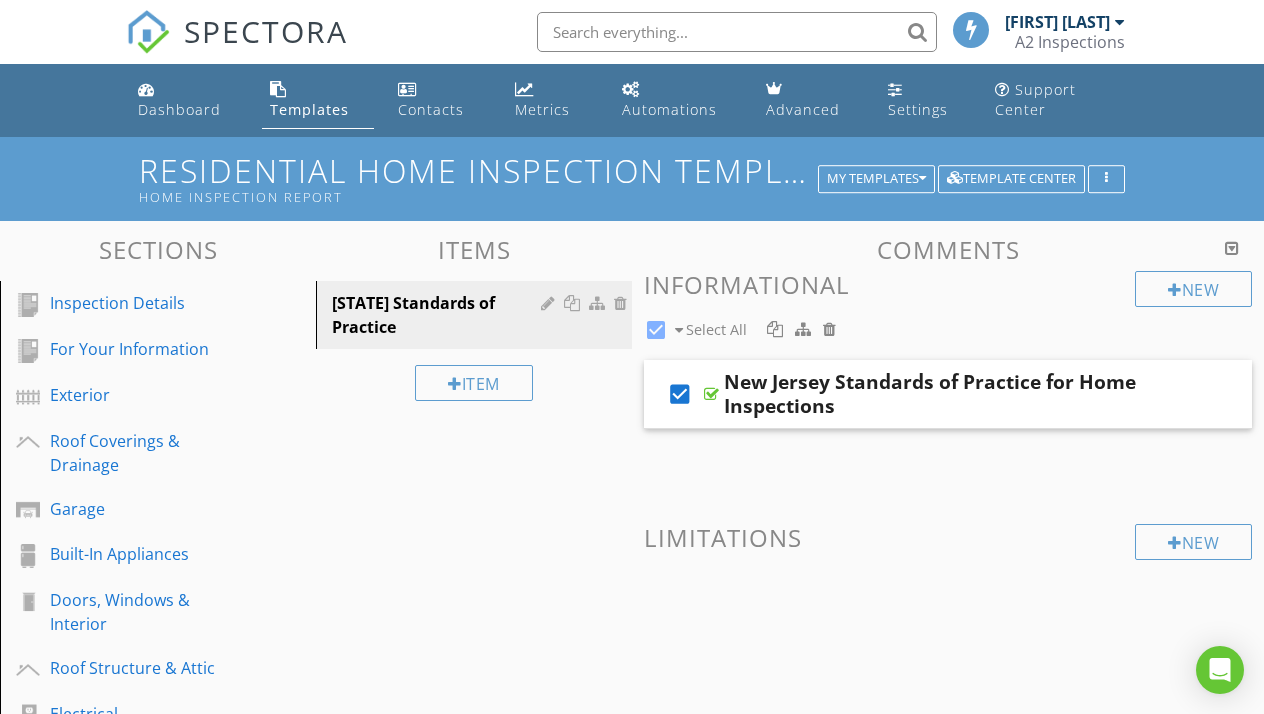click at bounding box center [737, 32] 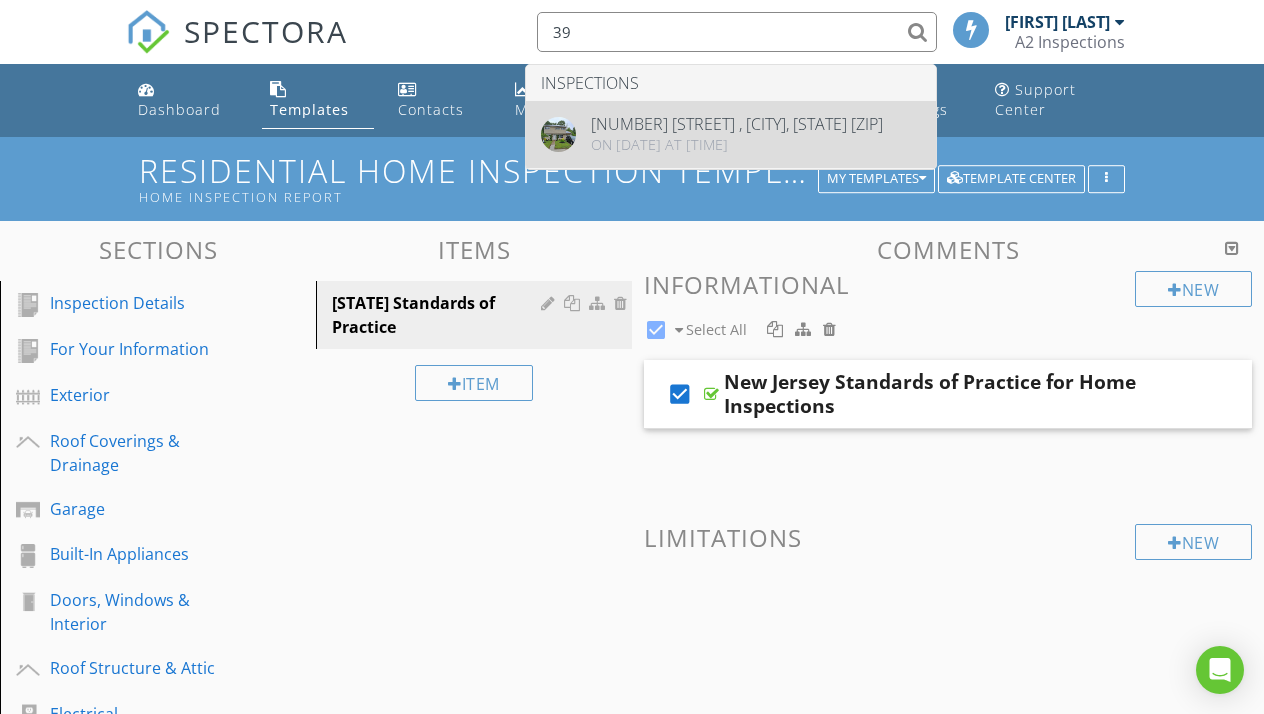 type on "39" 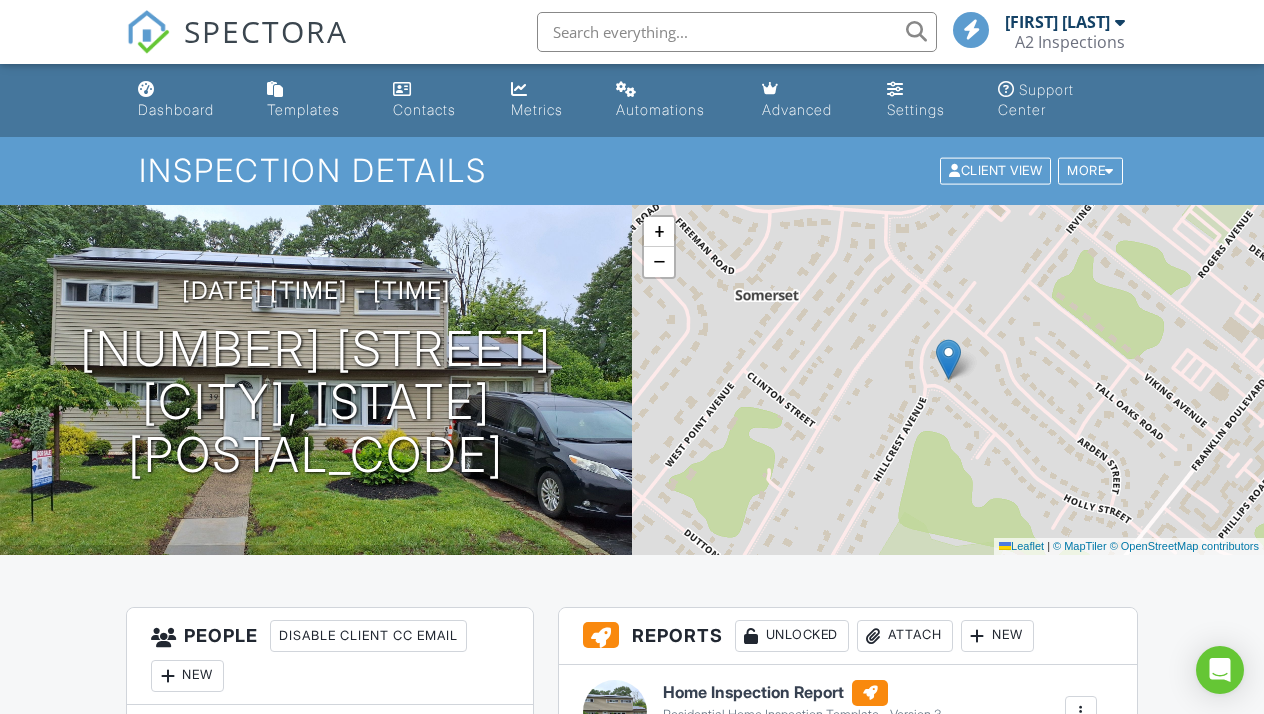 scroll, scrollTop: 0, scrollLeft: 0, axis: both 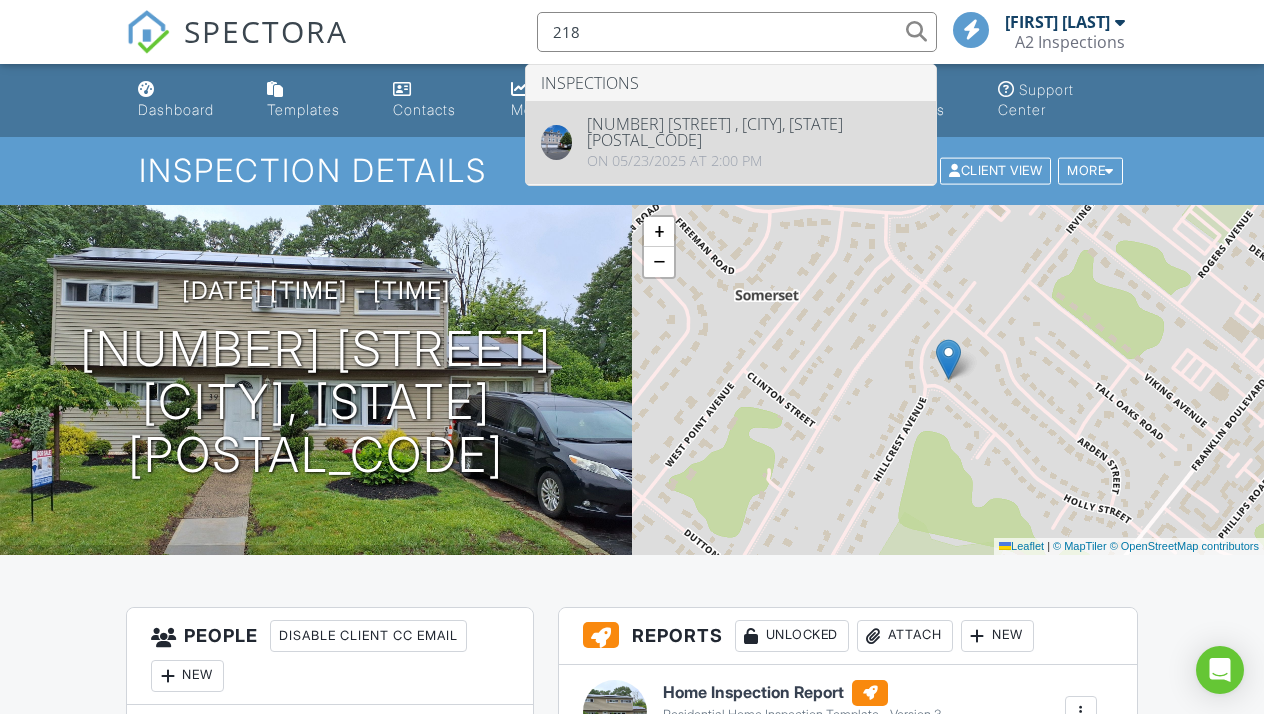 type on "218" 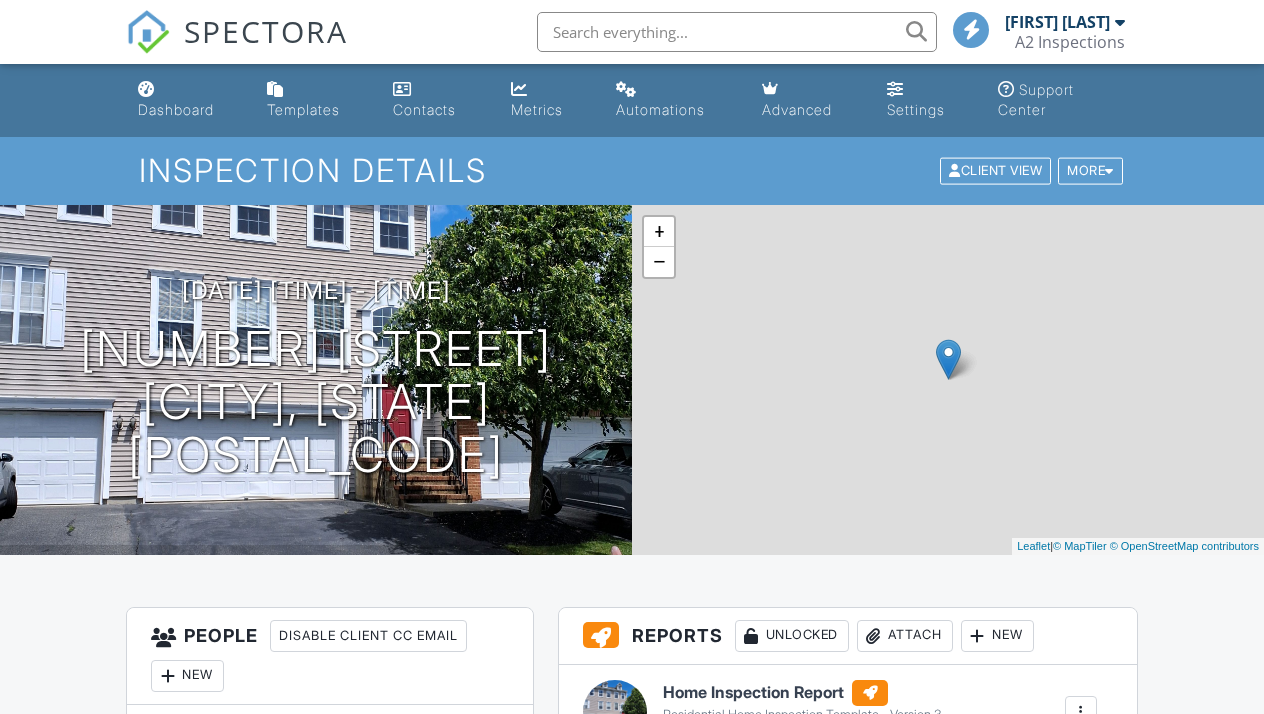 scroll, scrollTop: 0, scrollLeft: 0, axis: both 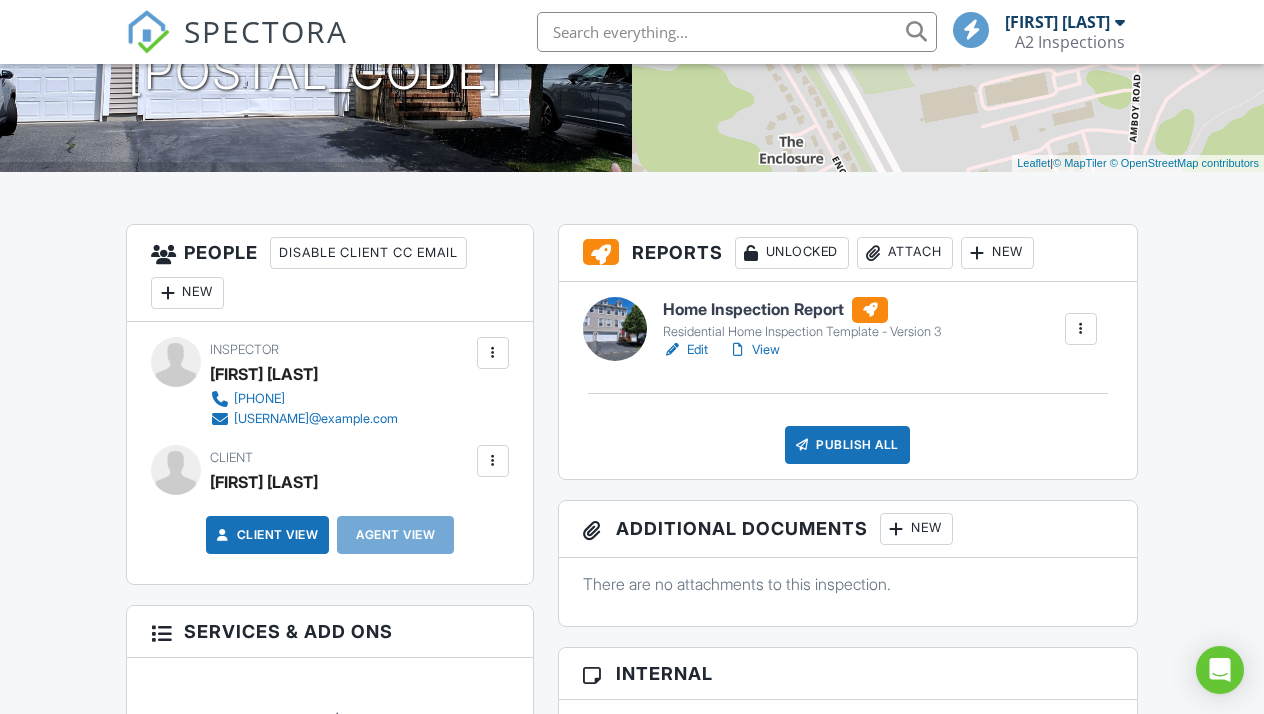click on "View" at bounding box center (754, 350) 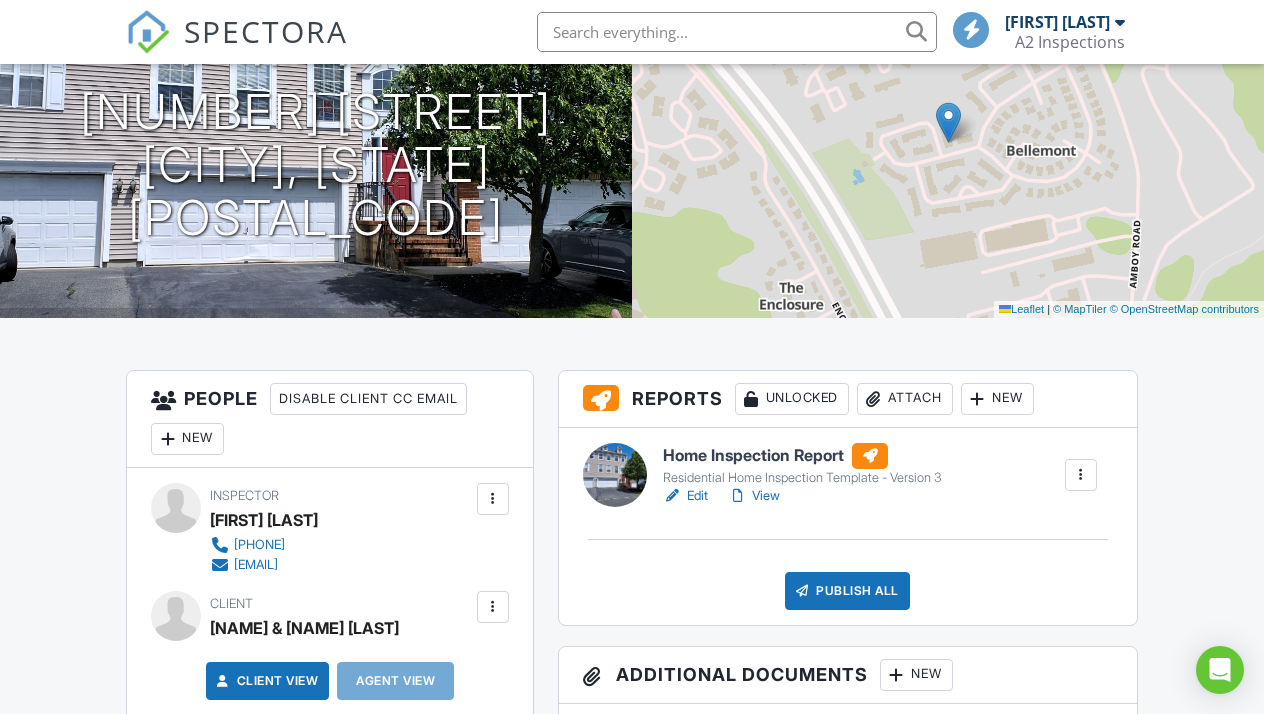 scroll, scrollTop: 237, scrollLeft: 0, axis: vertical 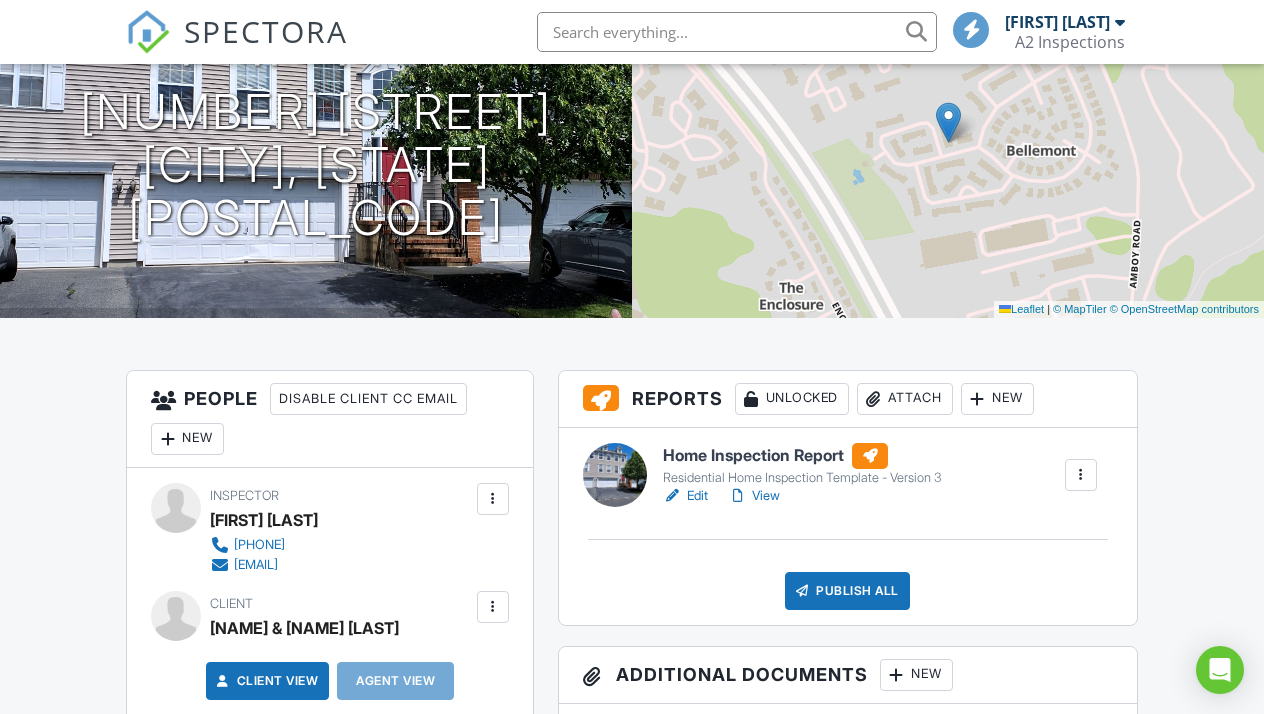 click on "View" at bounding box center [754, 496] 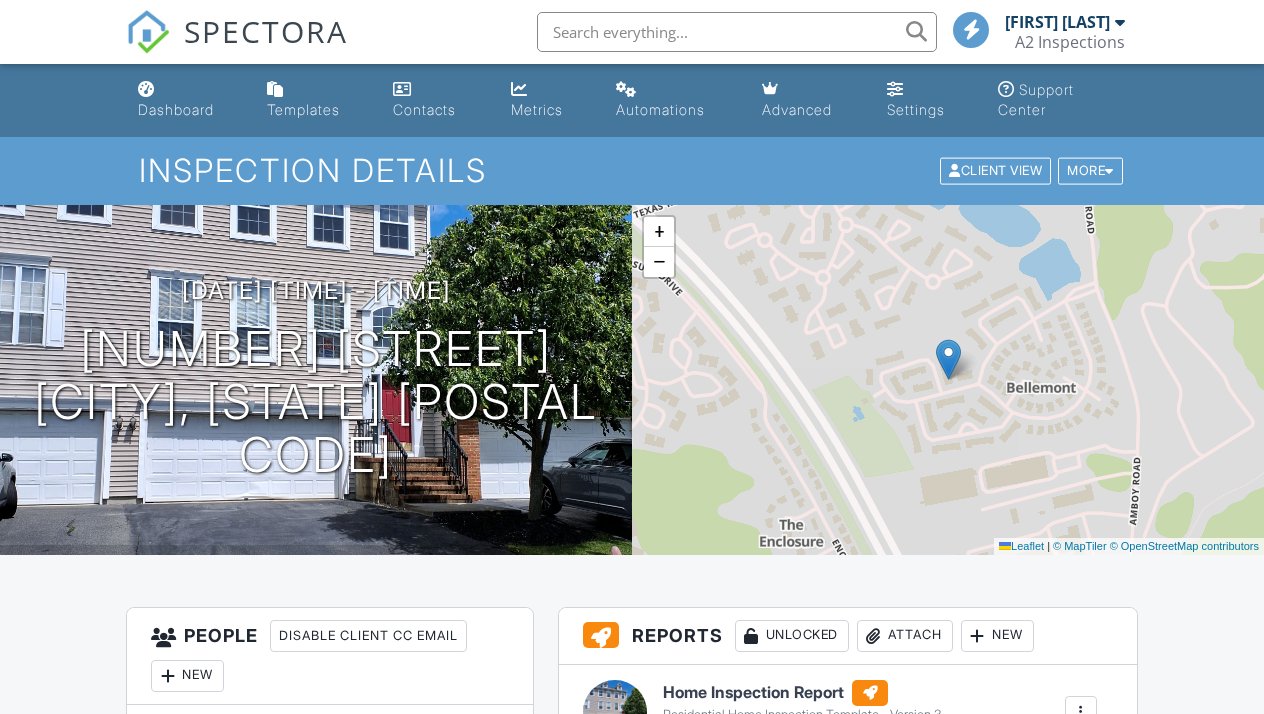 scroll, scrollTop: 0, scrollLeft: 0, axis: both 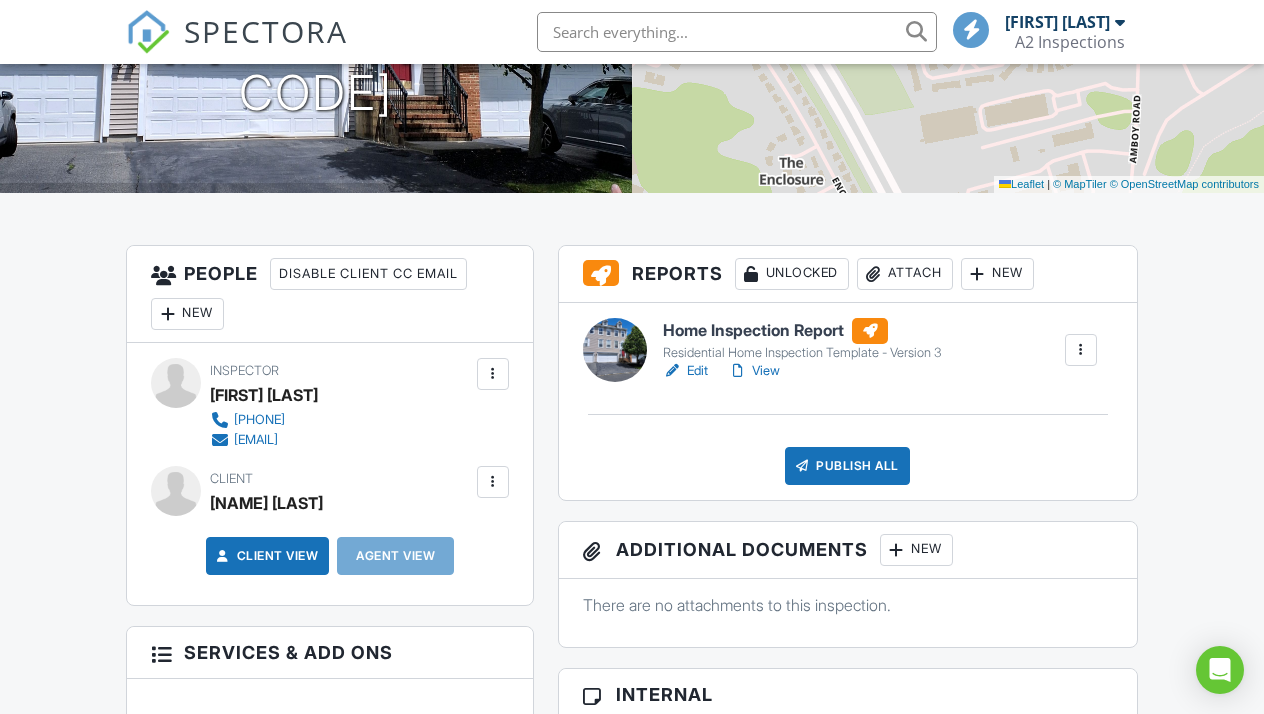 click on "View" at bounding box center (754, 371) 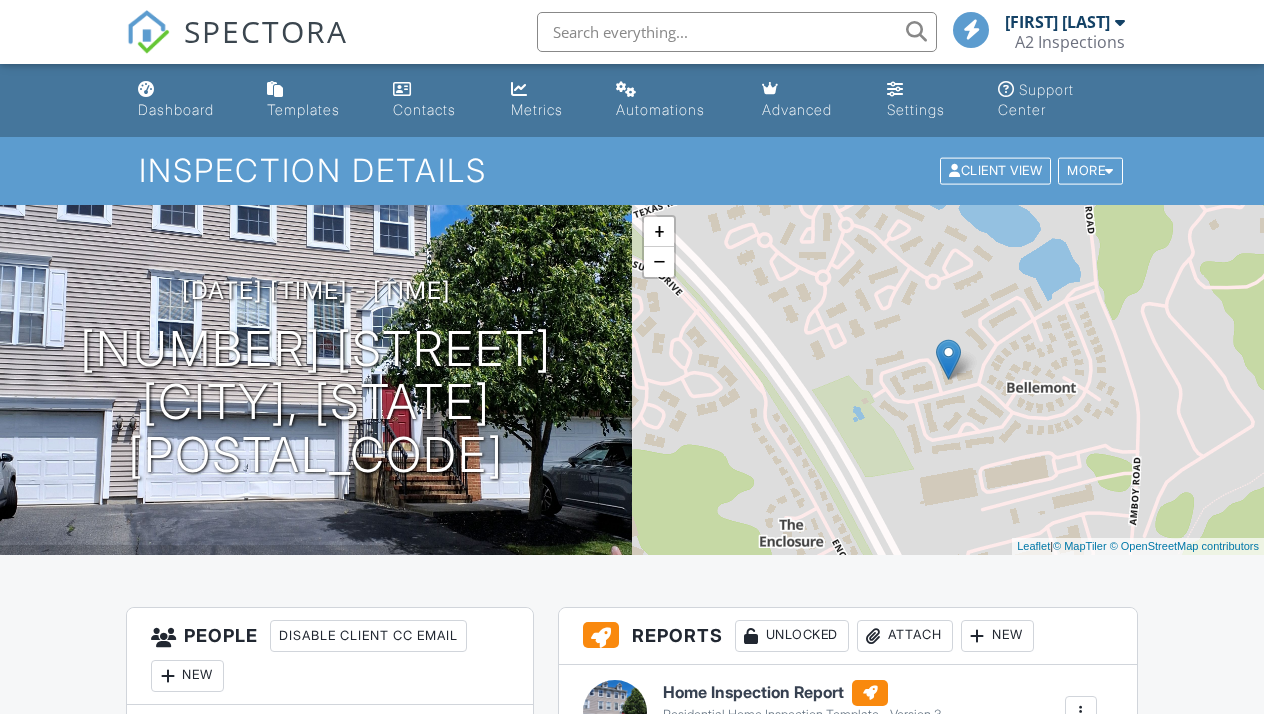 scroll, scrollTop: 0, scrollLeft: 0, axis: both 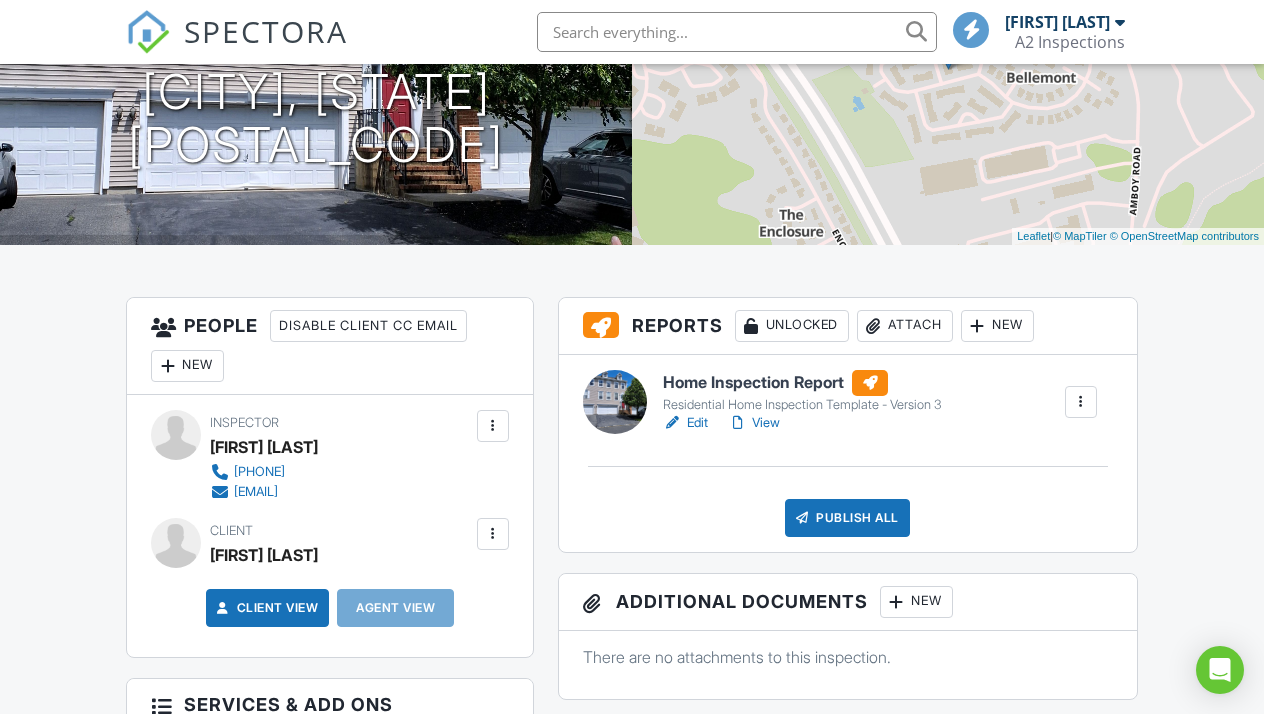click on "View" at bounding box center (754, 423) 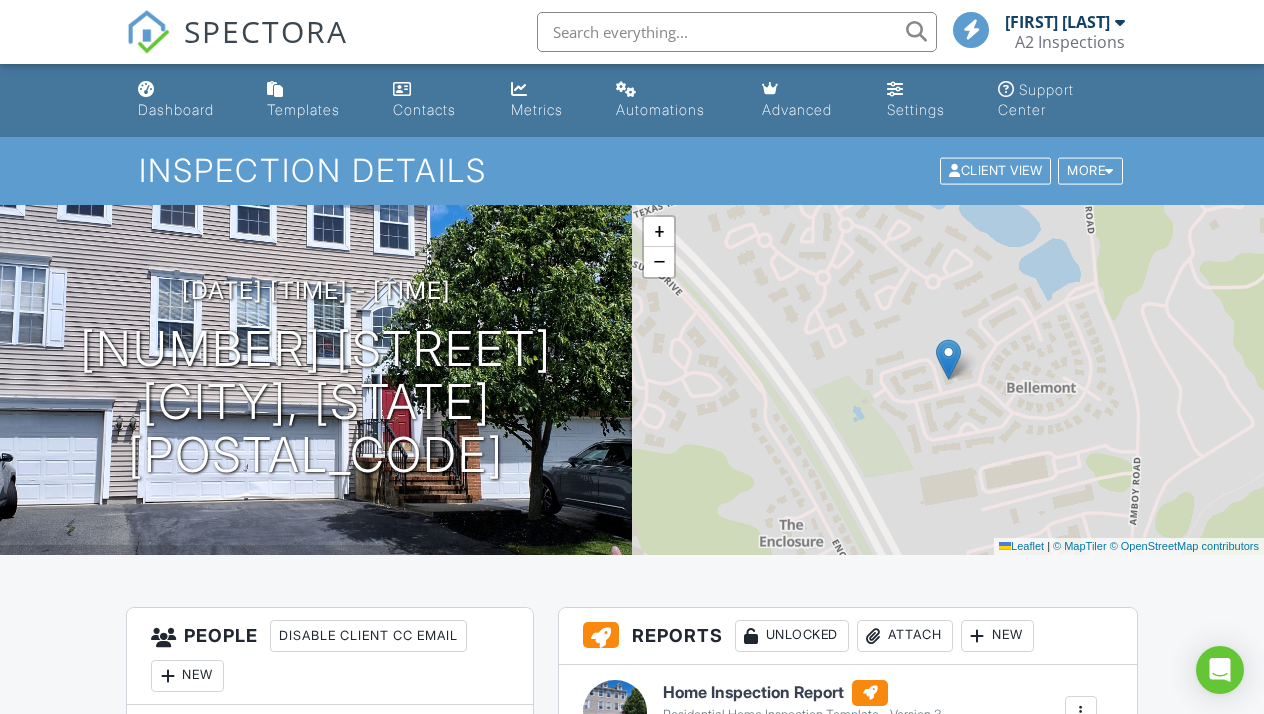 scroll, scrollTop: 0, scrollLeft: 0, axis: both 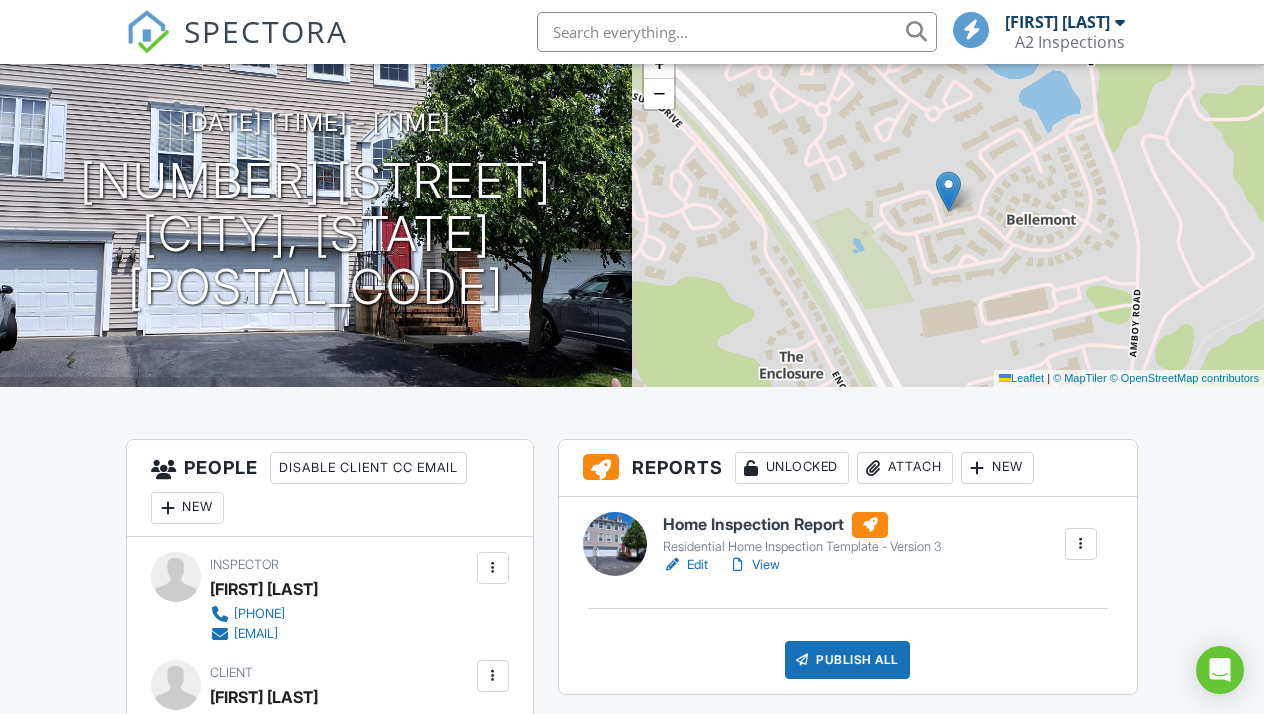 click on "View" at bounding box center (754, 565) 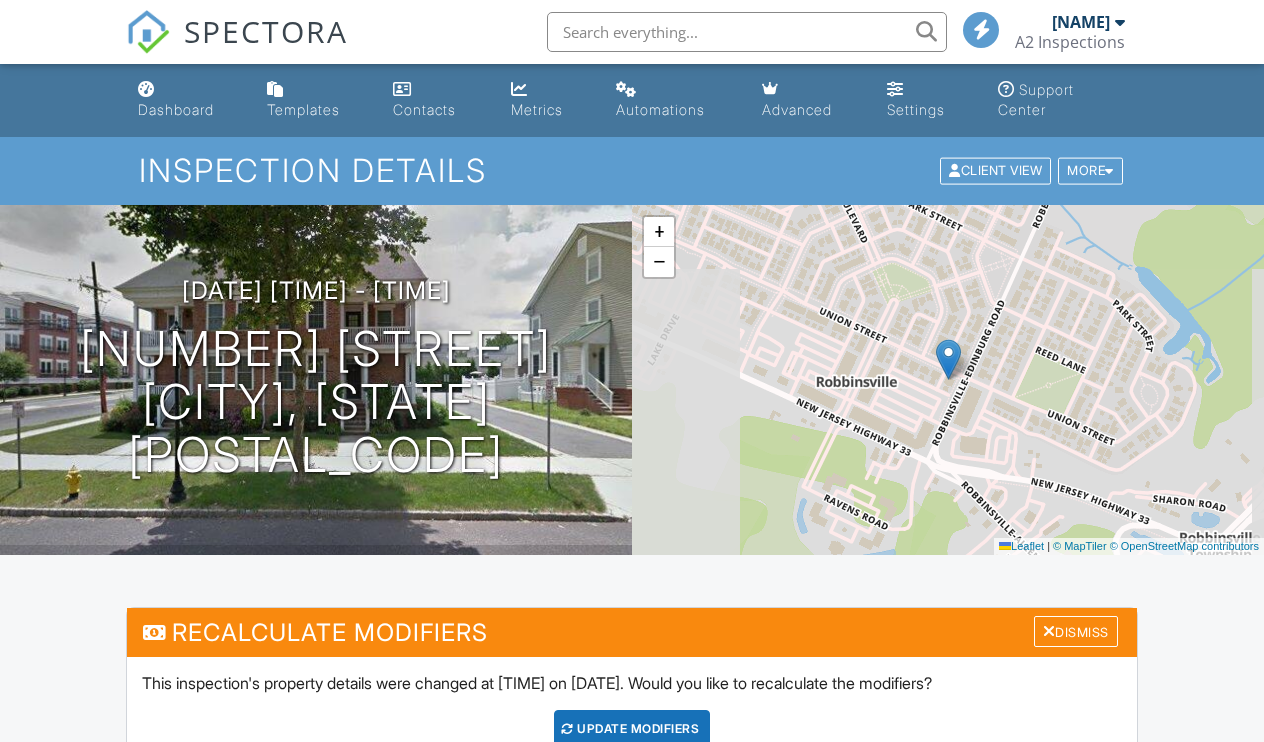 scroll, scrollTop: 0, scrollLeft: 0, axis: both 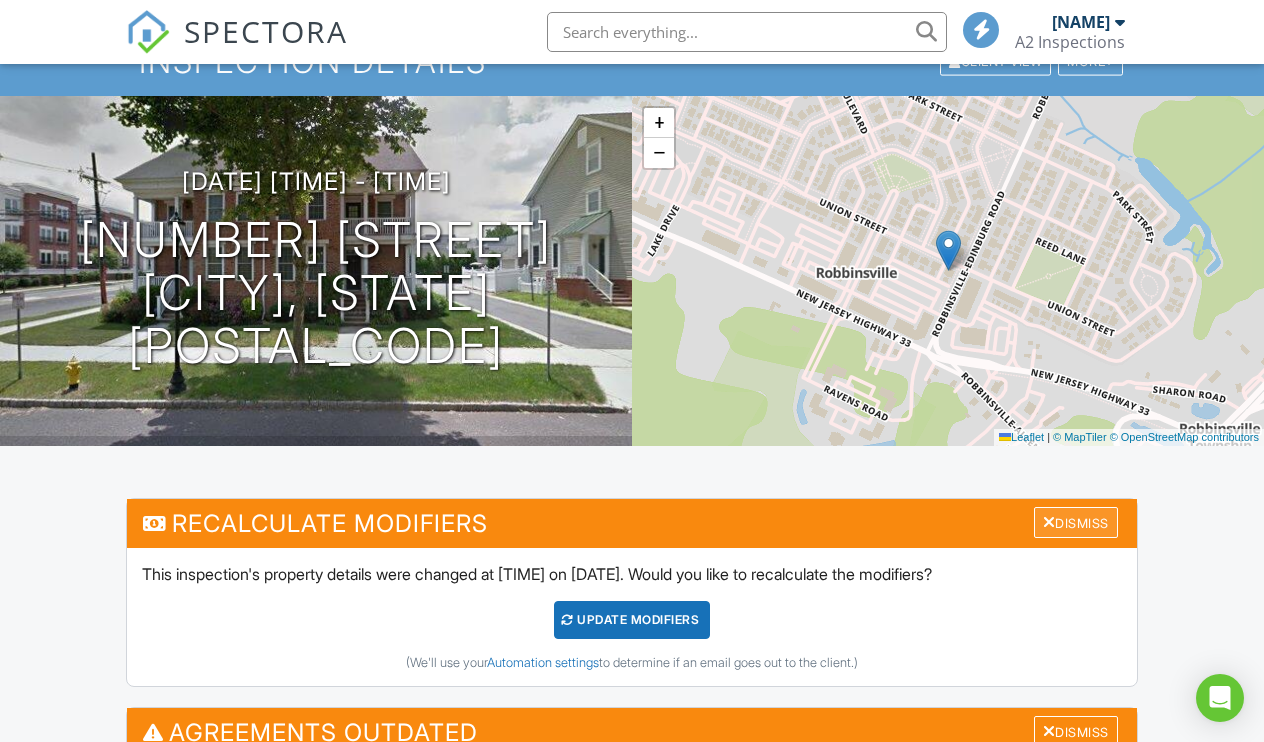 click on "Dismiss" at bounding box center [1076, 522] 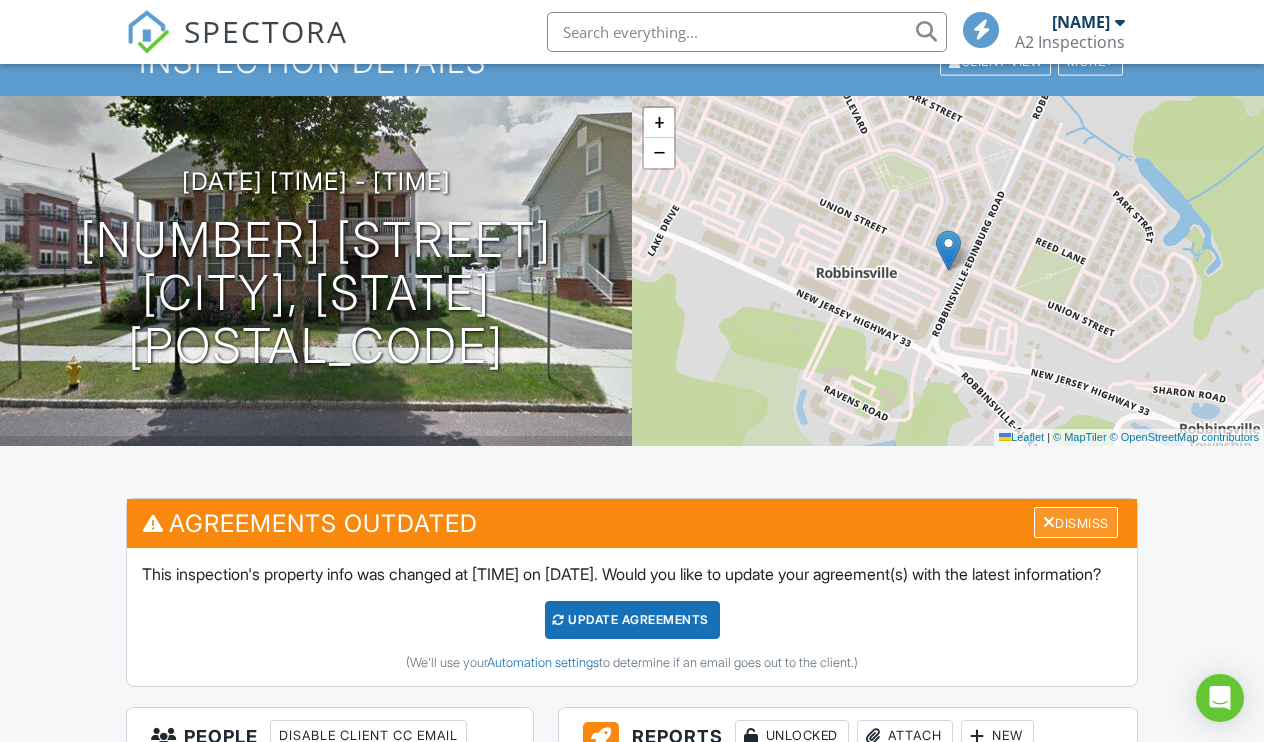 click on "Dismiss" at bounding box center (1076, 522) 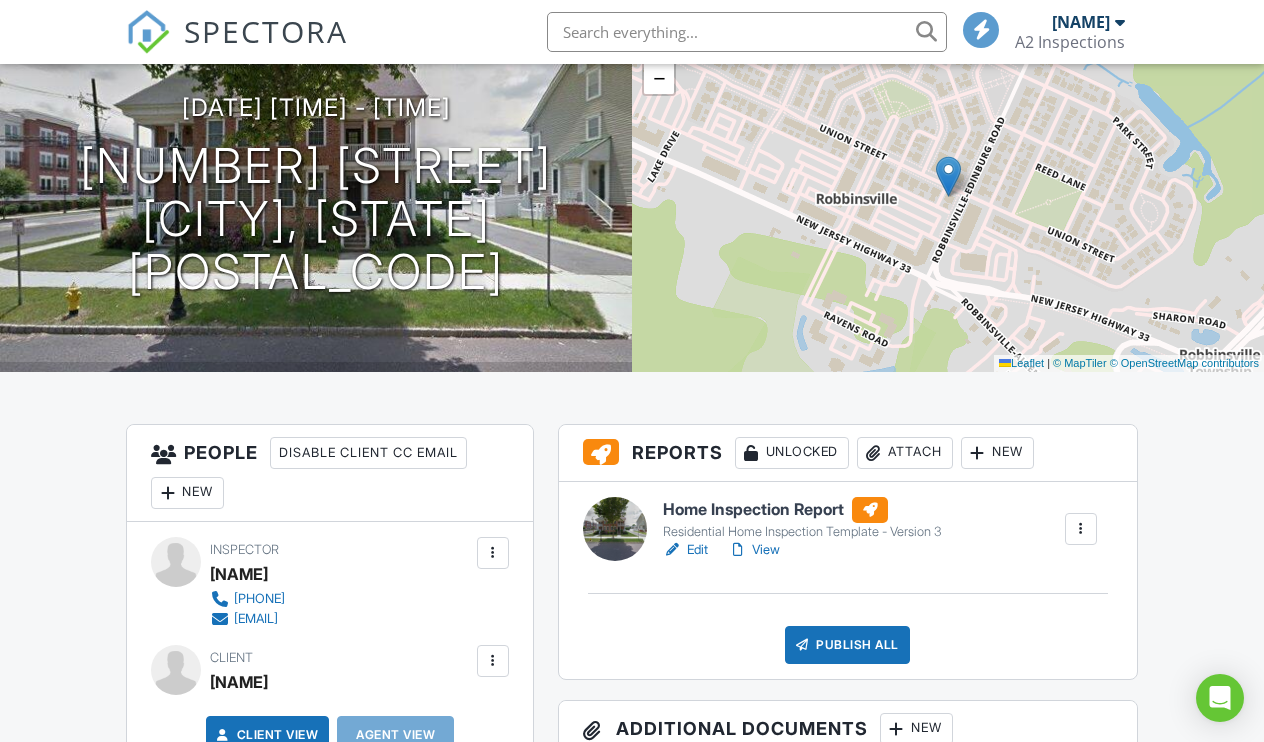 scroll, scrollTop: 226, scrollLeft: 0, axis: vertical 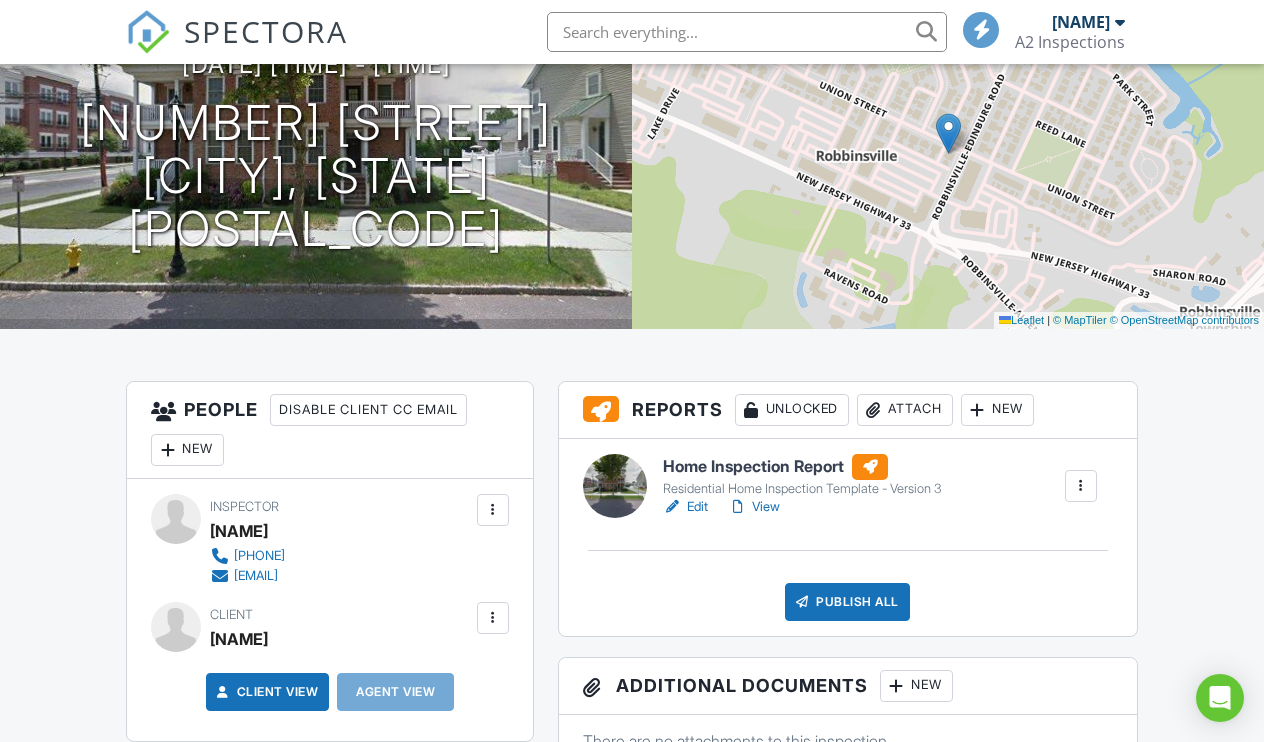 click on "Edit" at bounding box center (685, 507) 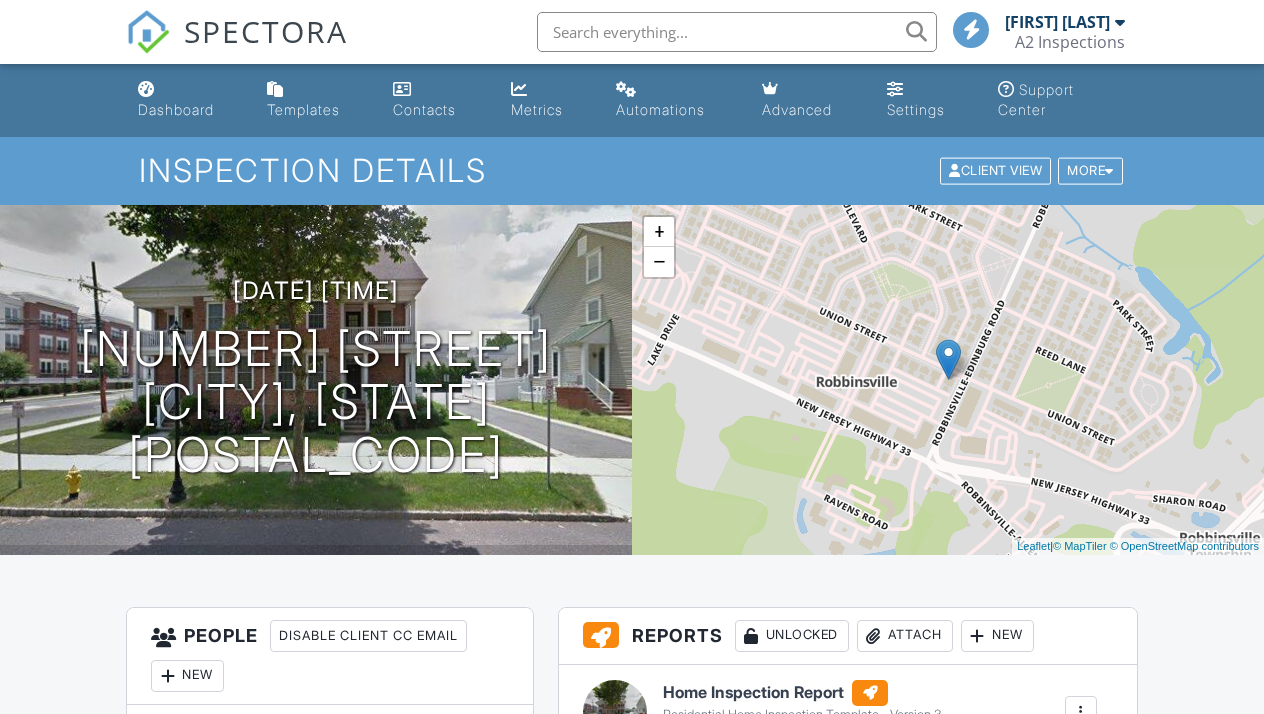 scroll, scrollTop: 0, scrollLeft: 0, axis: both 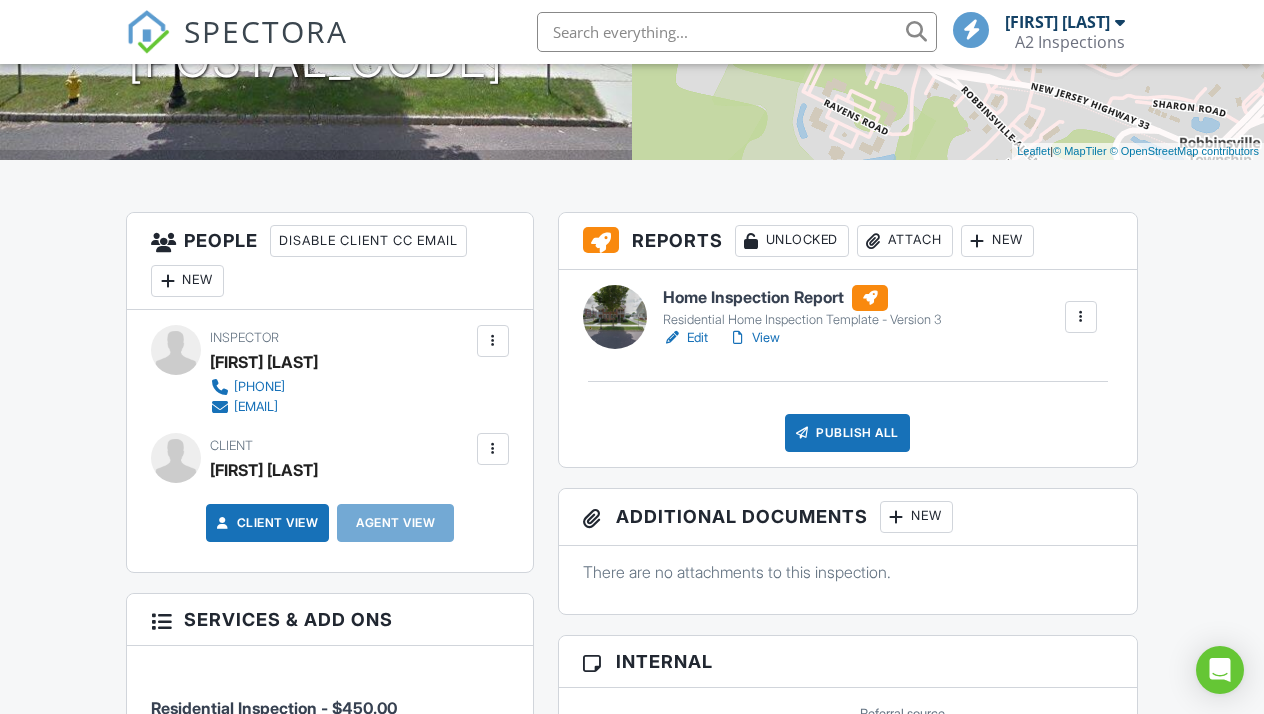click on "View" at bounding box center (754, 338) 